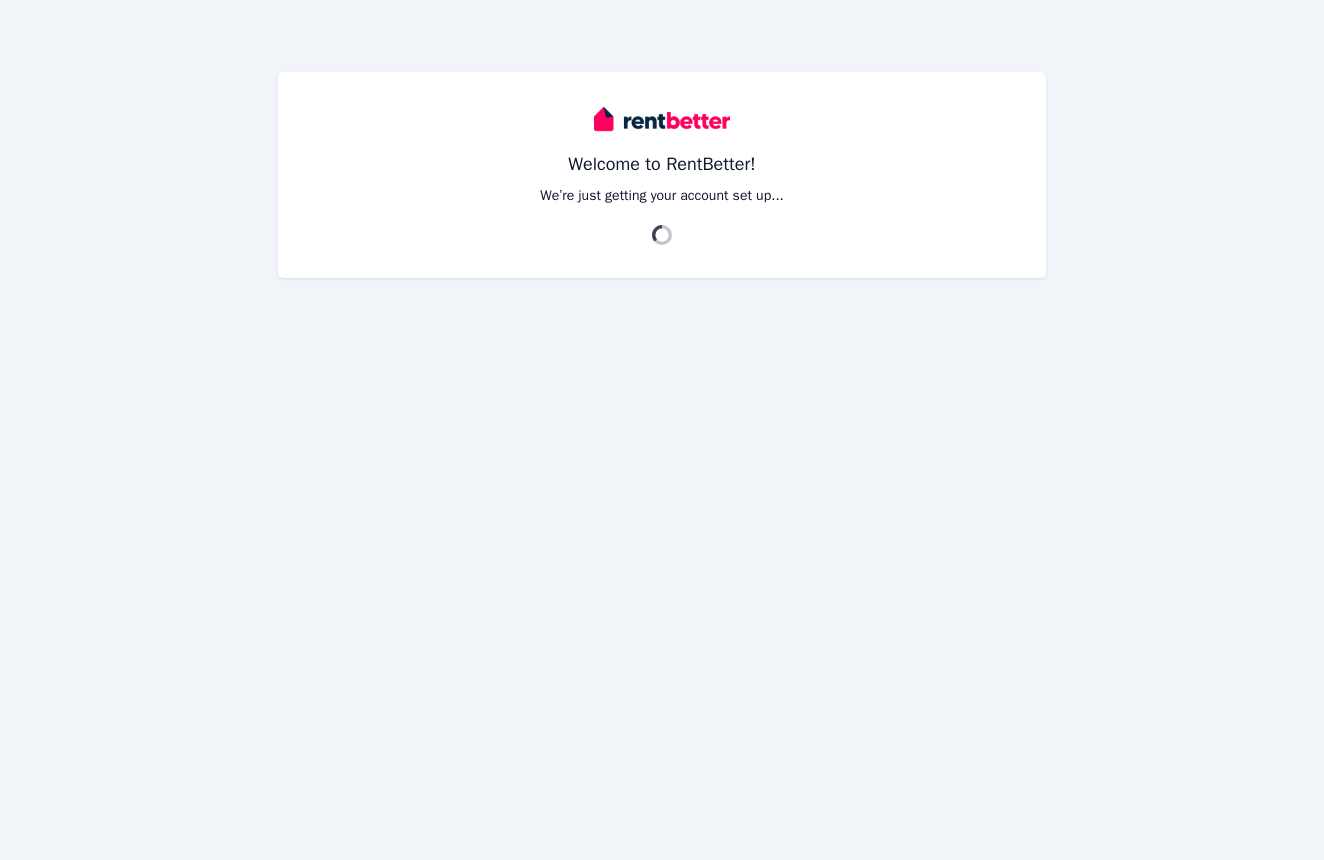 scroll, scrollTop: 0, scrollLeft: 0, axis: both 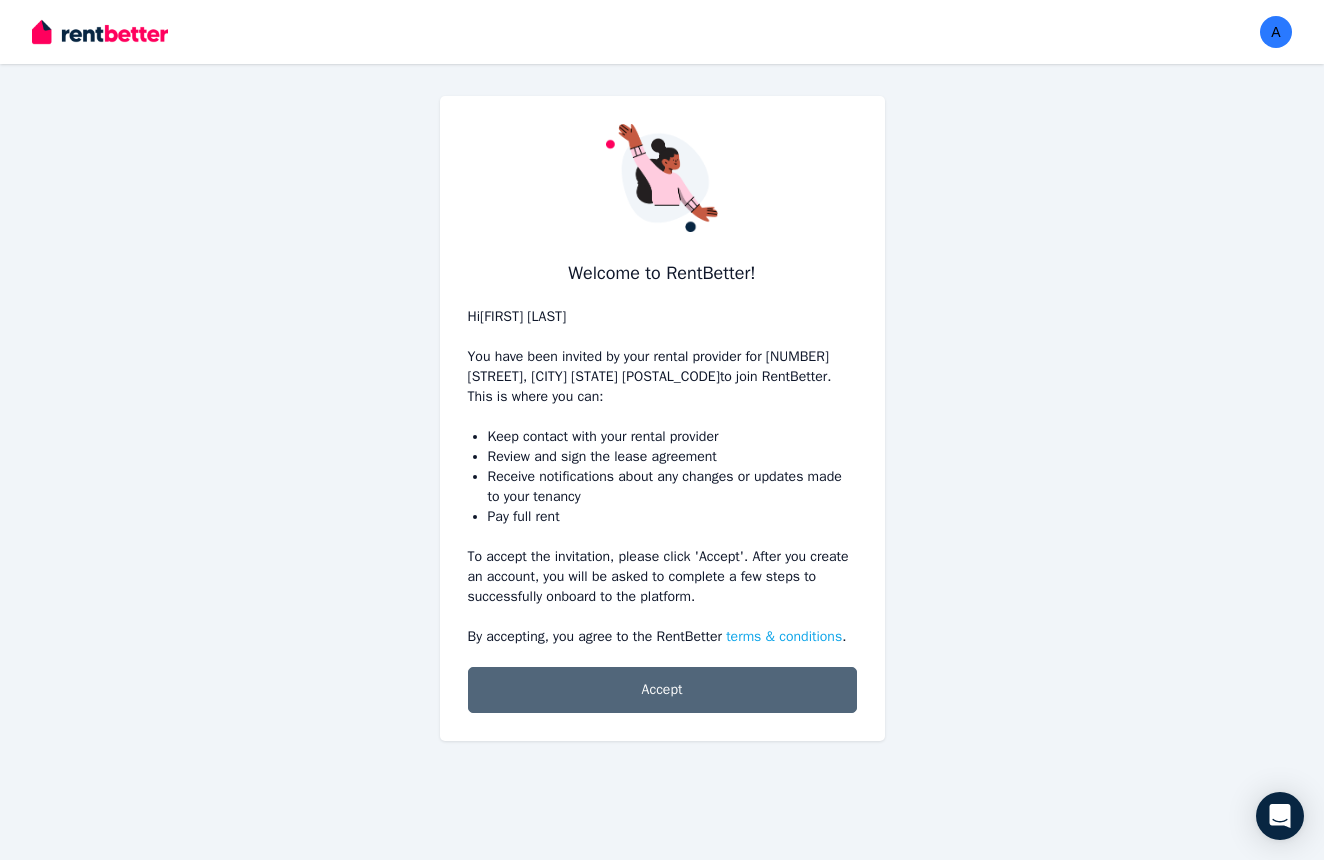 click on "Accept" at bounding box center (662, 690) 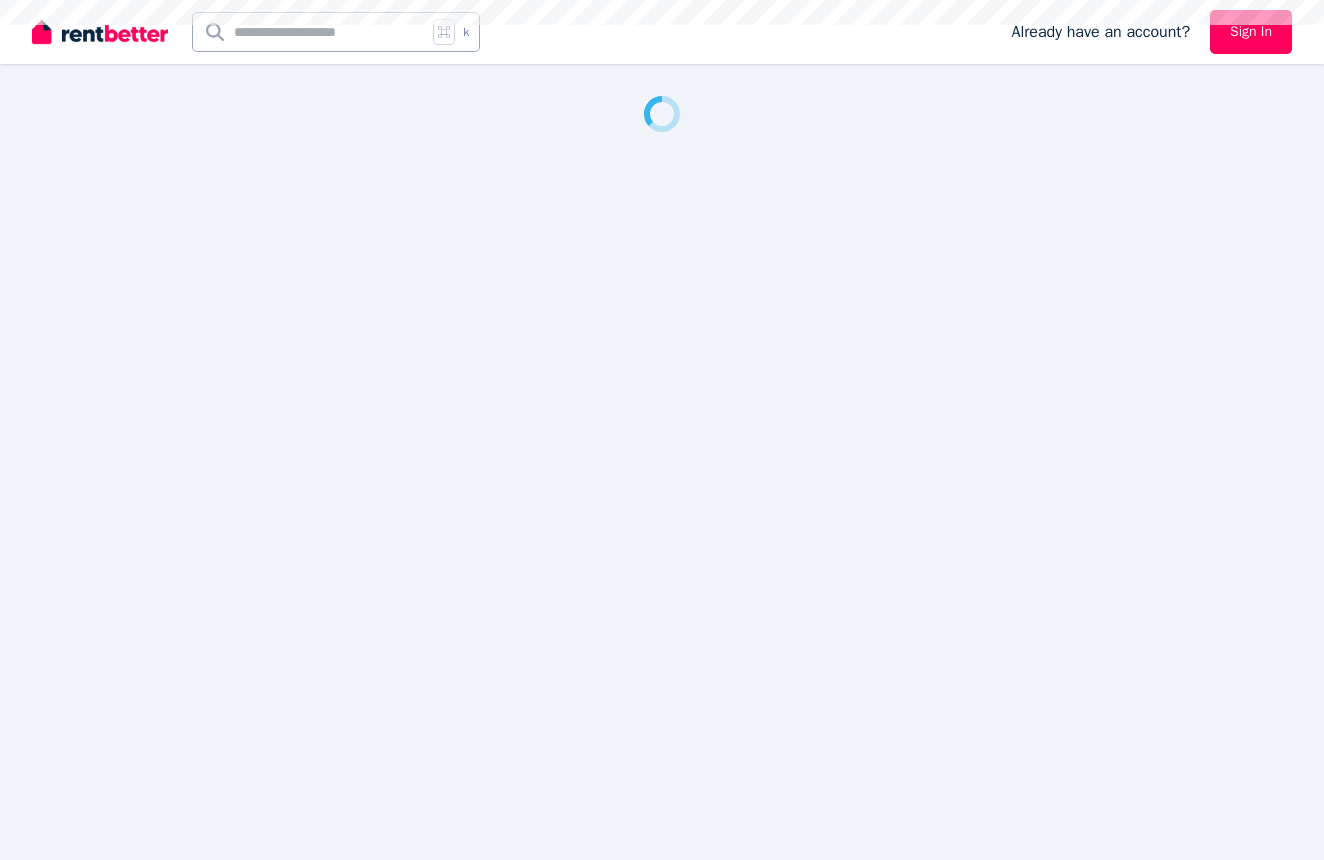 scroll, scrollTop: 0, scrollLeft: 0, axis: both 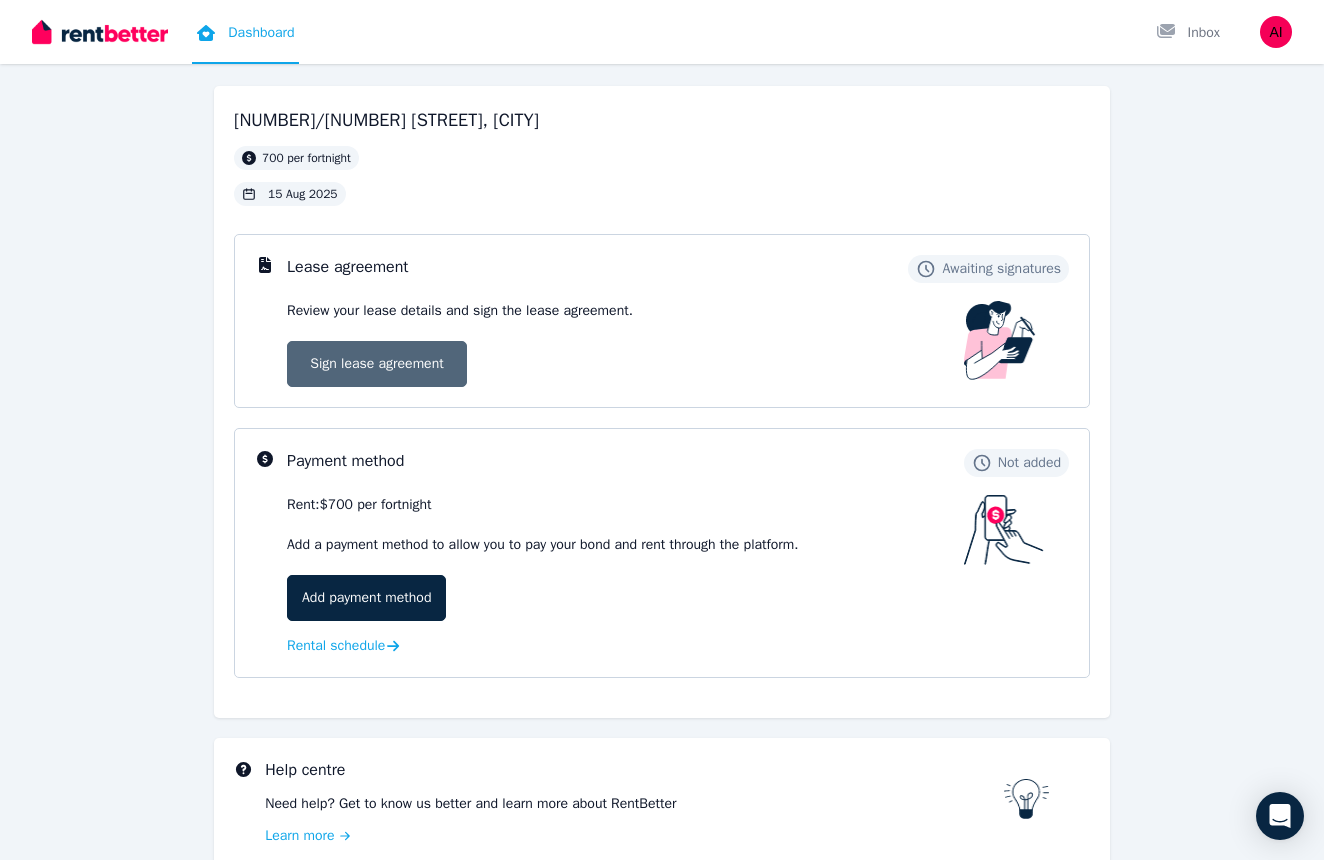 click on "Sign lease agreement" at bounding box center (377, 364) 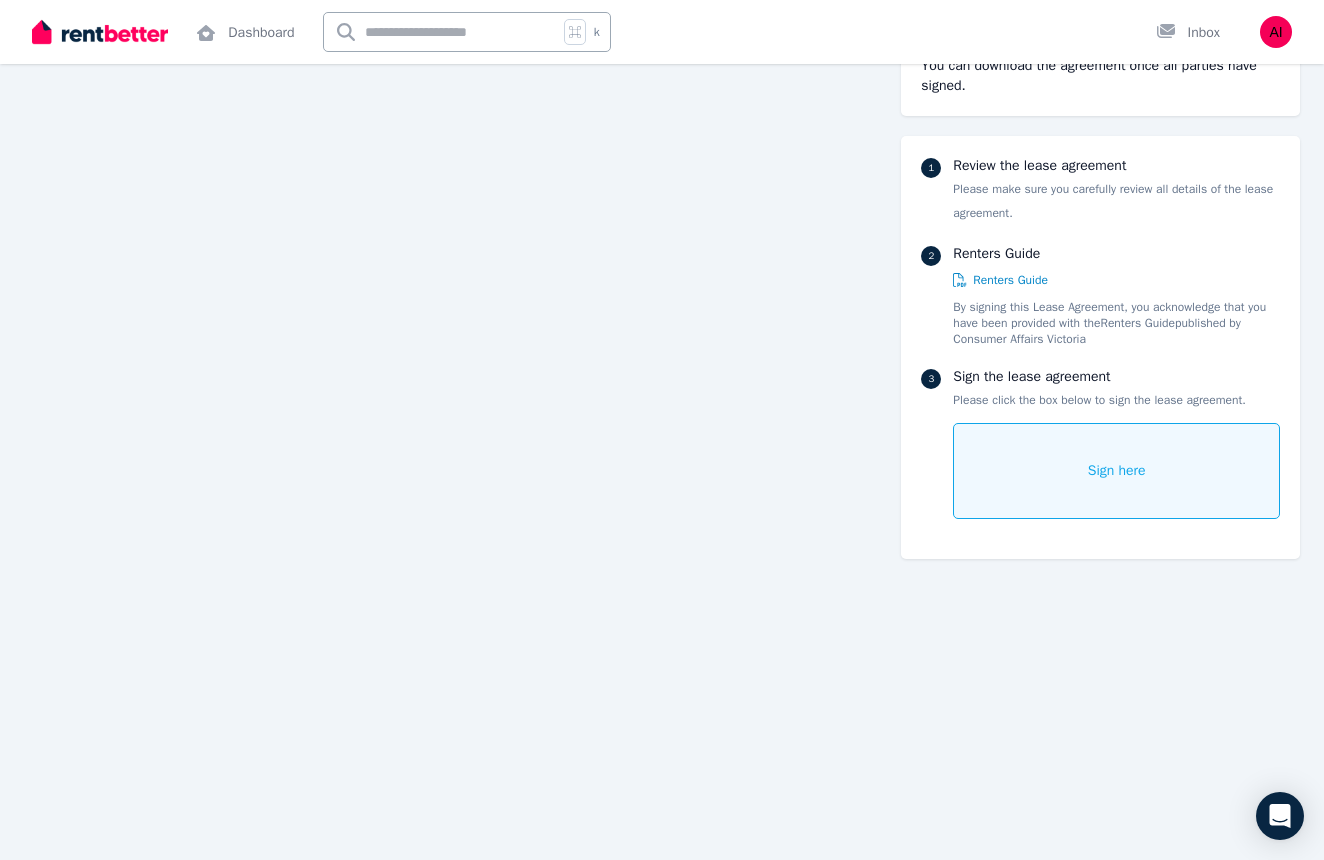 scroll, scrollTop: 10187, scrollLeft: 0, axis: vertical 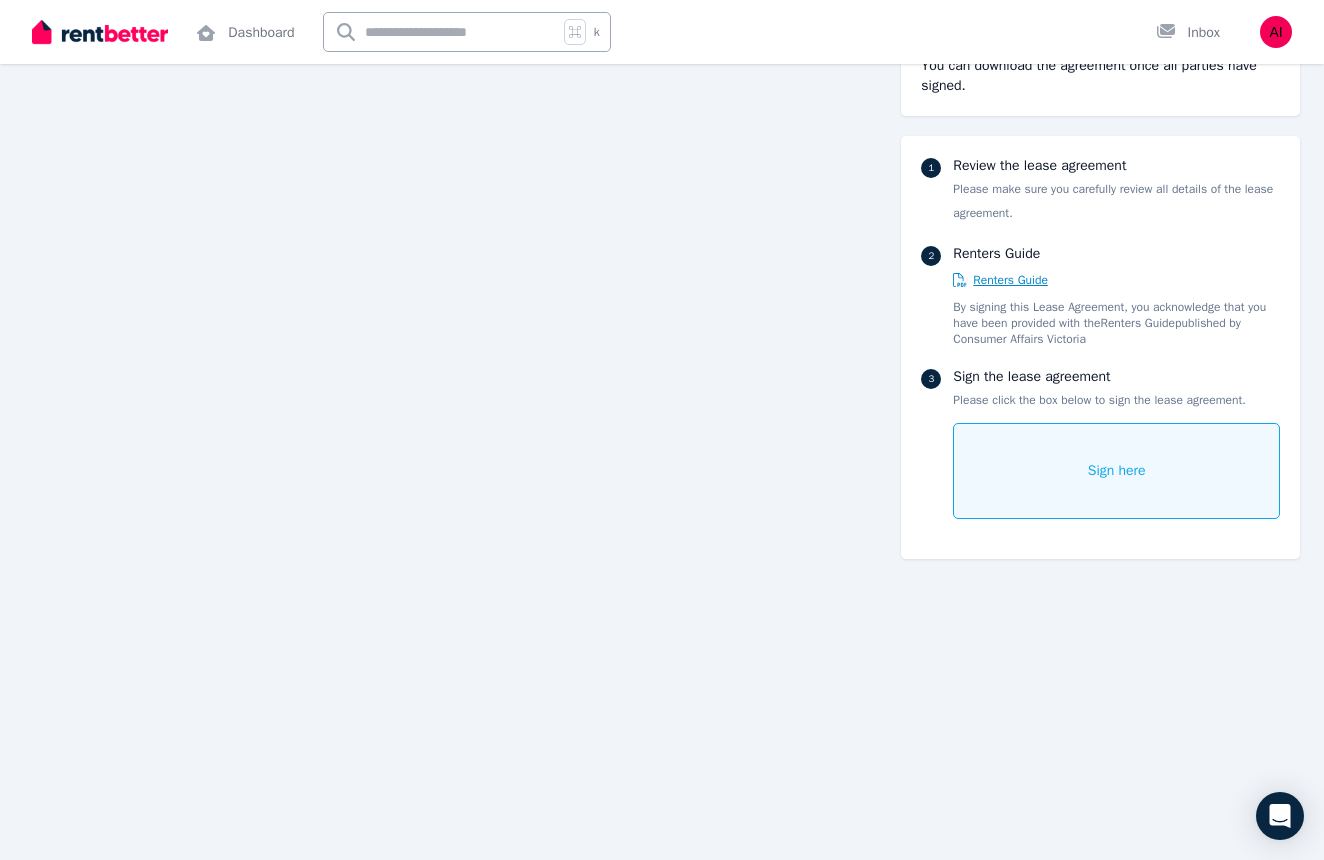 click on "Renters Guide" at bounding box center [1010, 280] 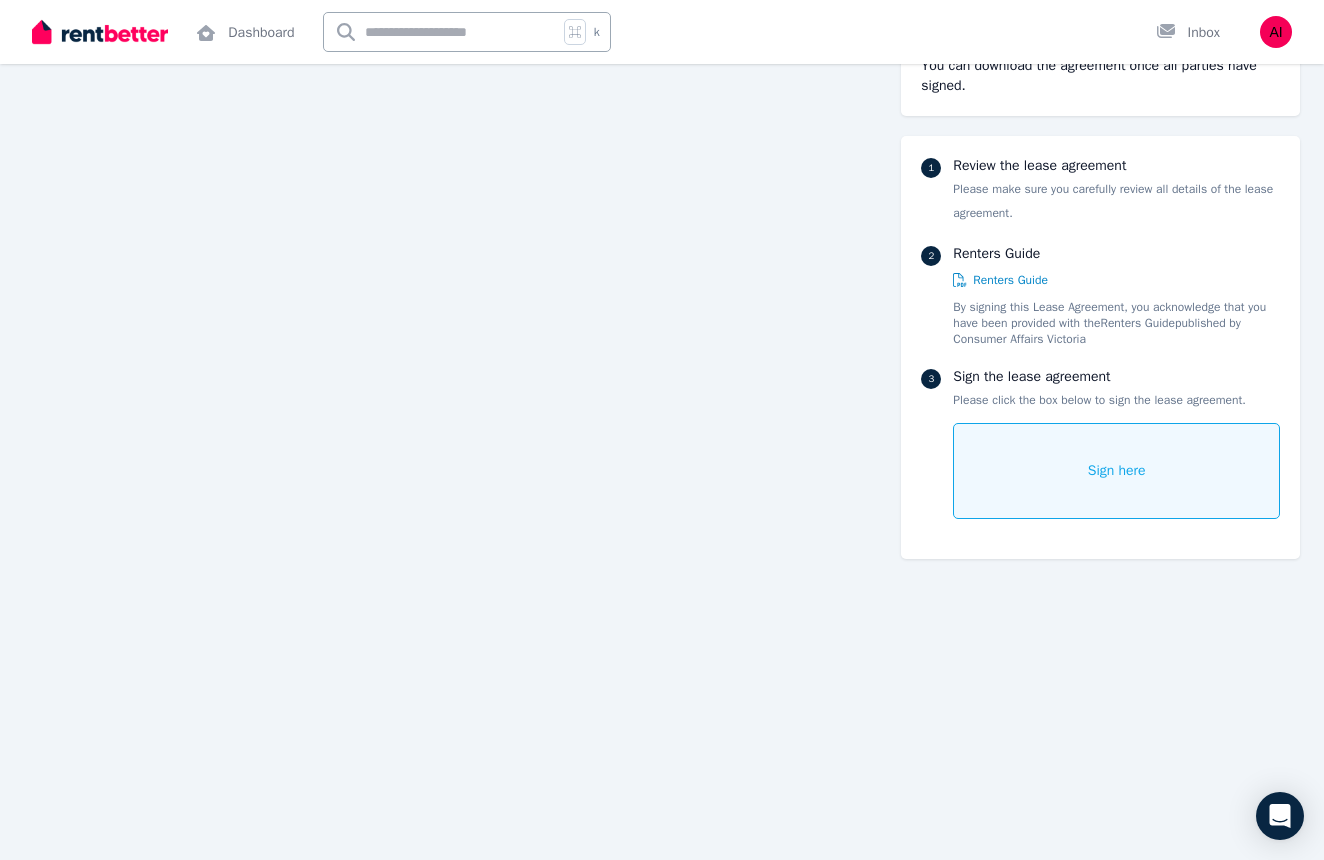 click on "Sign here" at bounding box center (1116, 471) 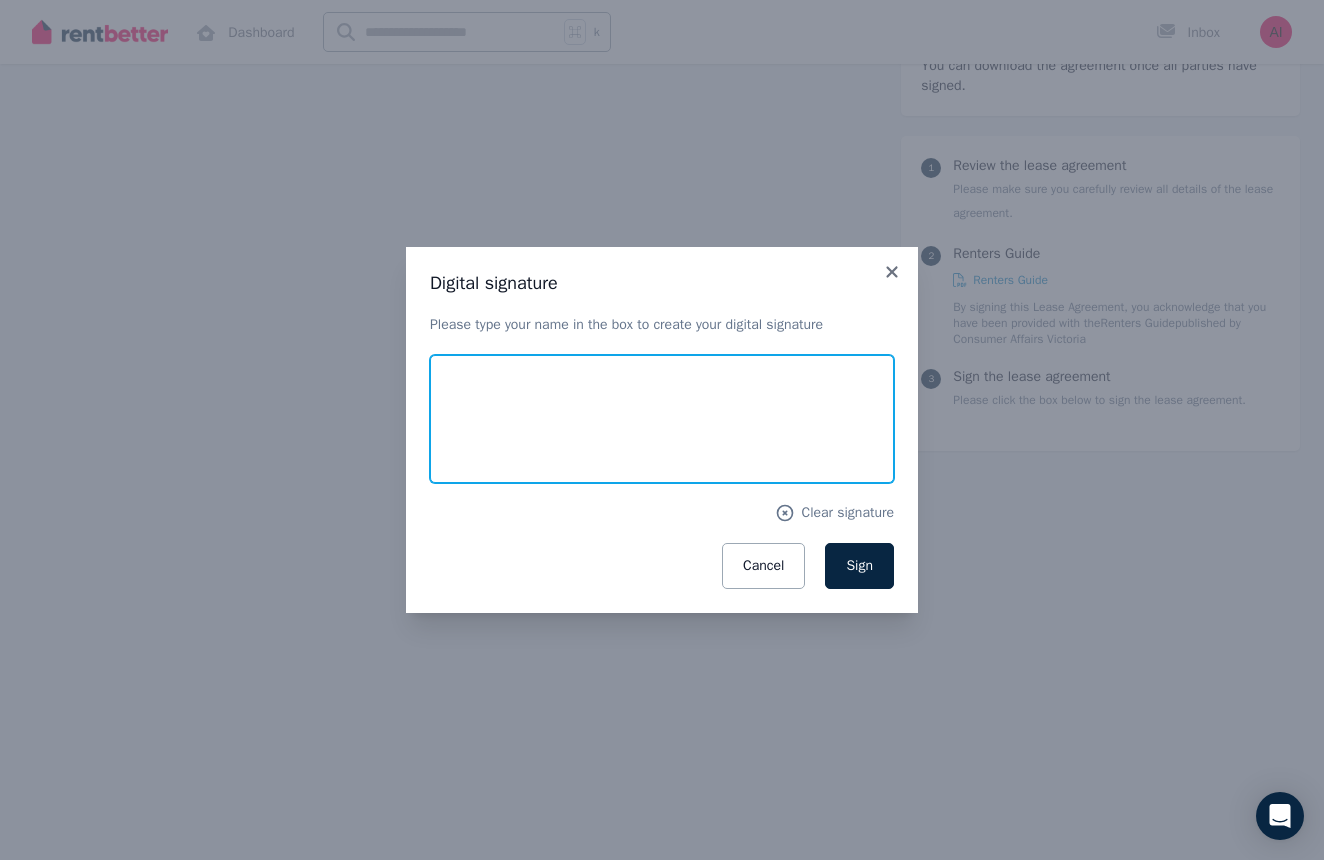 drag, startPoint x: 694, startPoint y: 439, endPoint x: 651, endPoint y: 423, distance: 45.88028 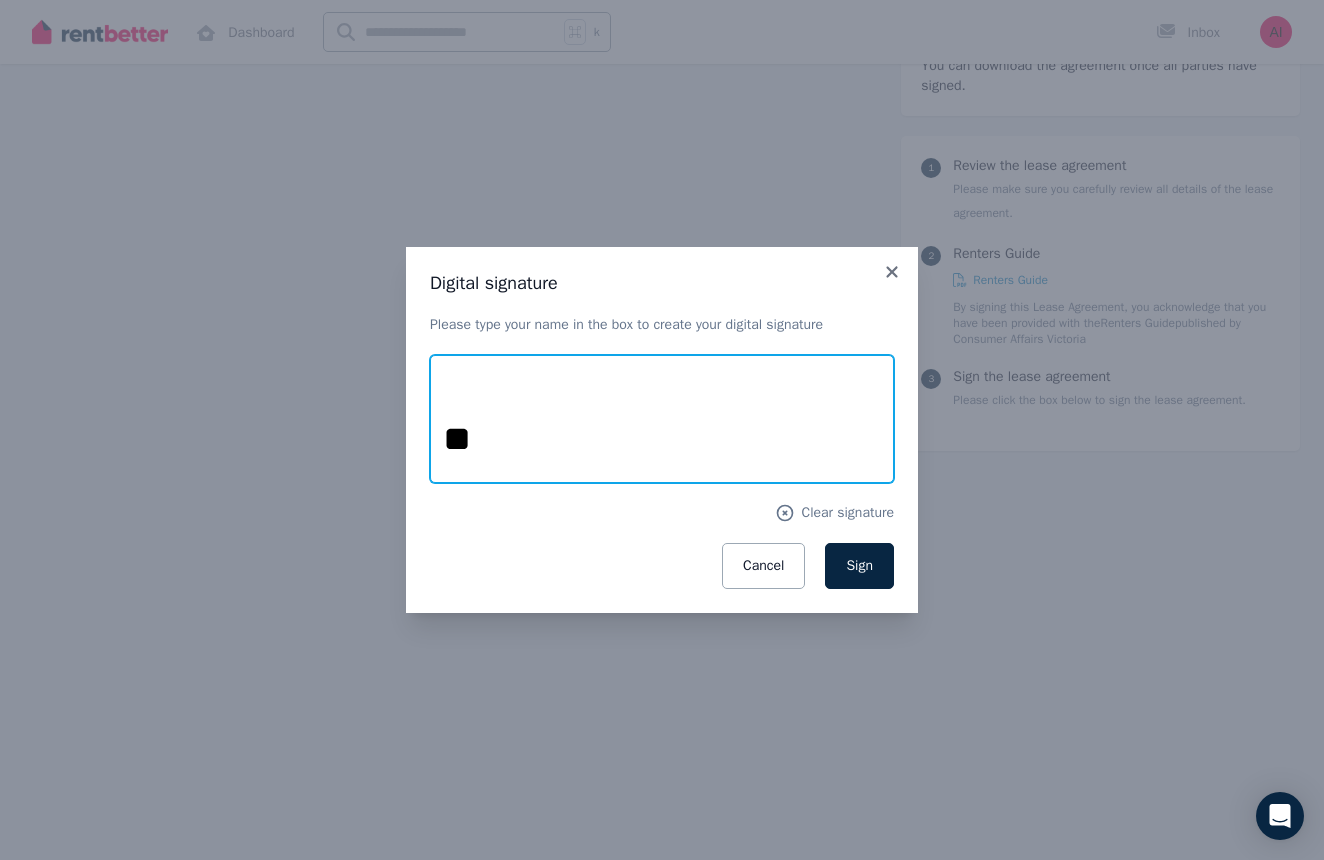 type on "*" 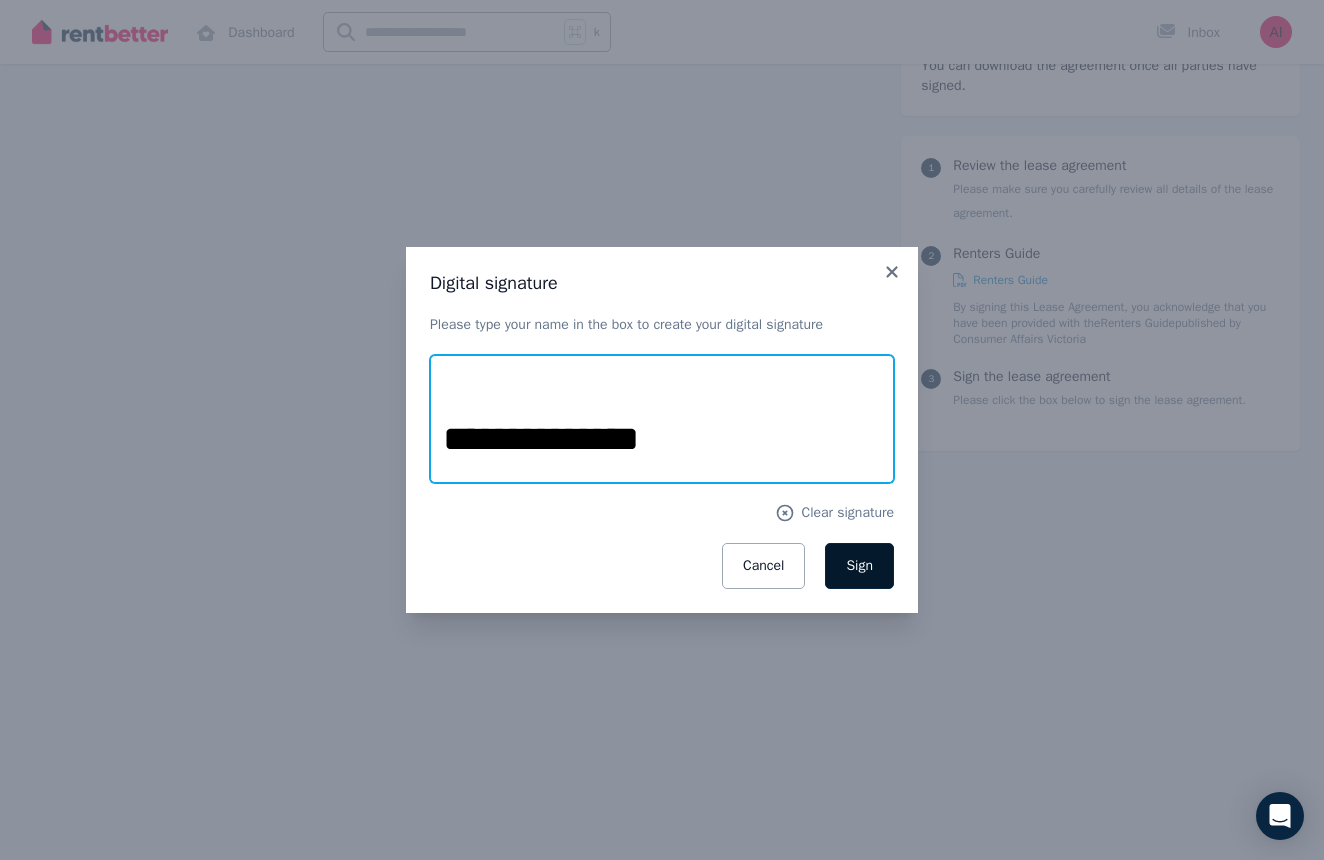 type on "**********" 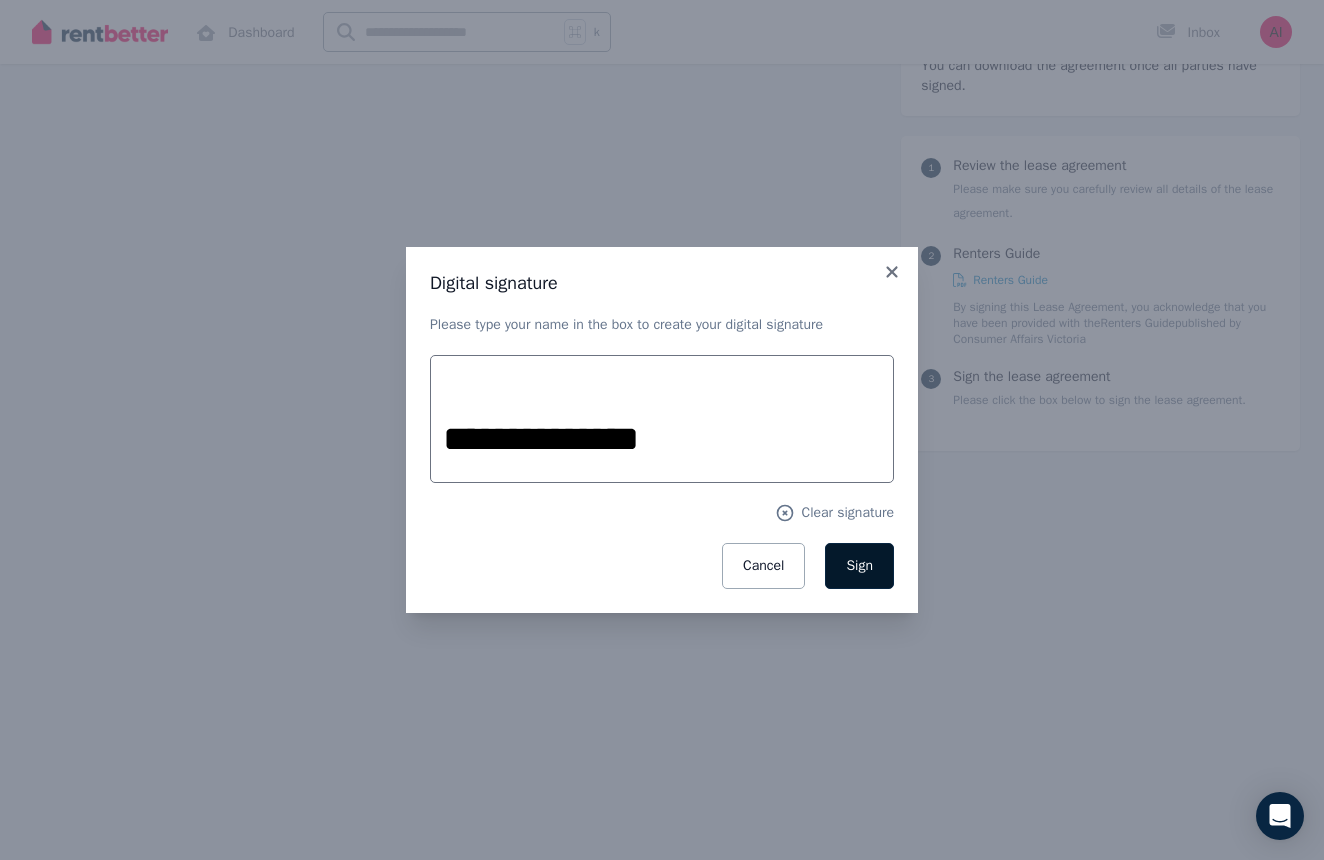 click on "Sign" at bounding box center (859, 566) 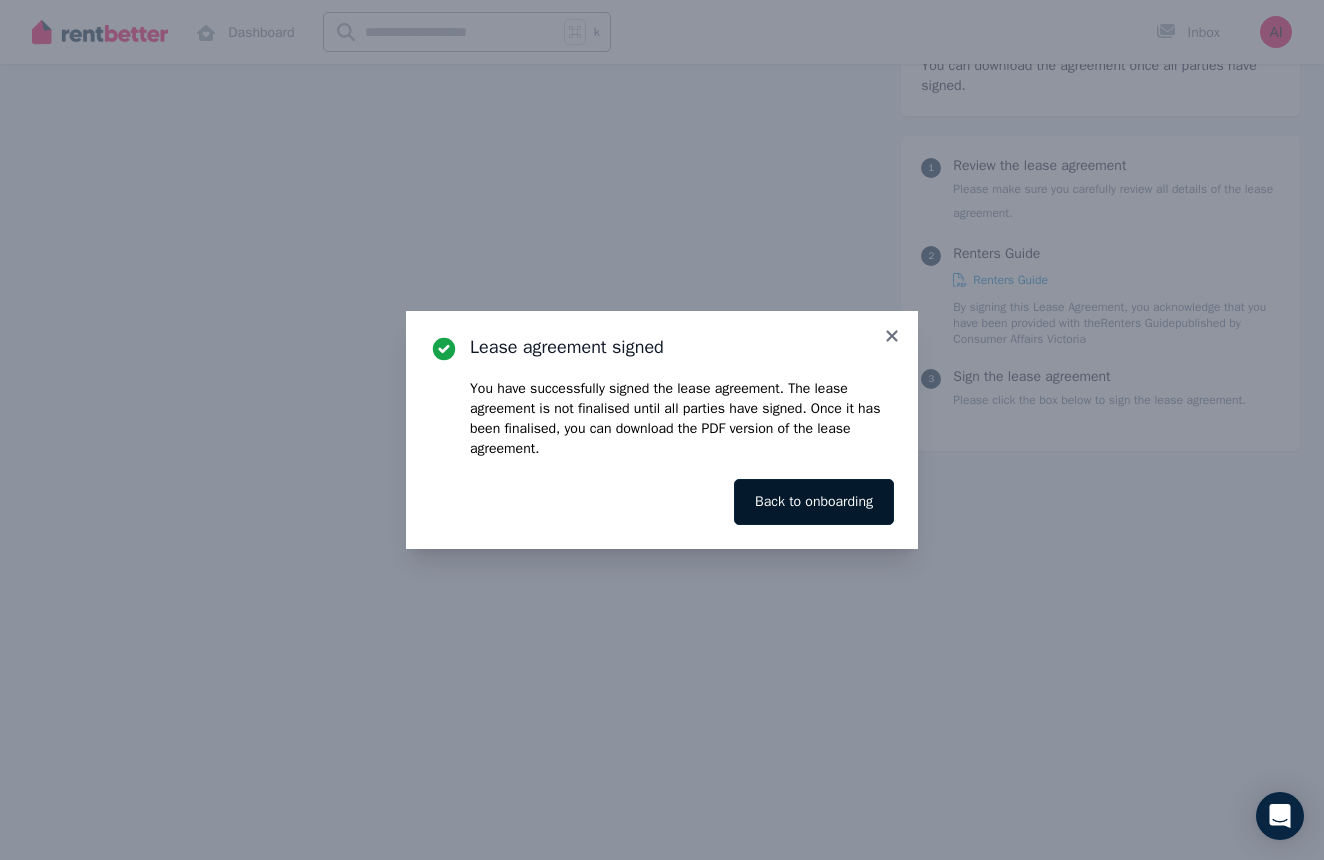 click on "Back to onboarding" at bounding box center (814, 502) 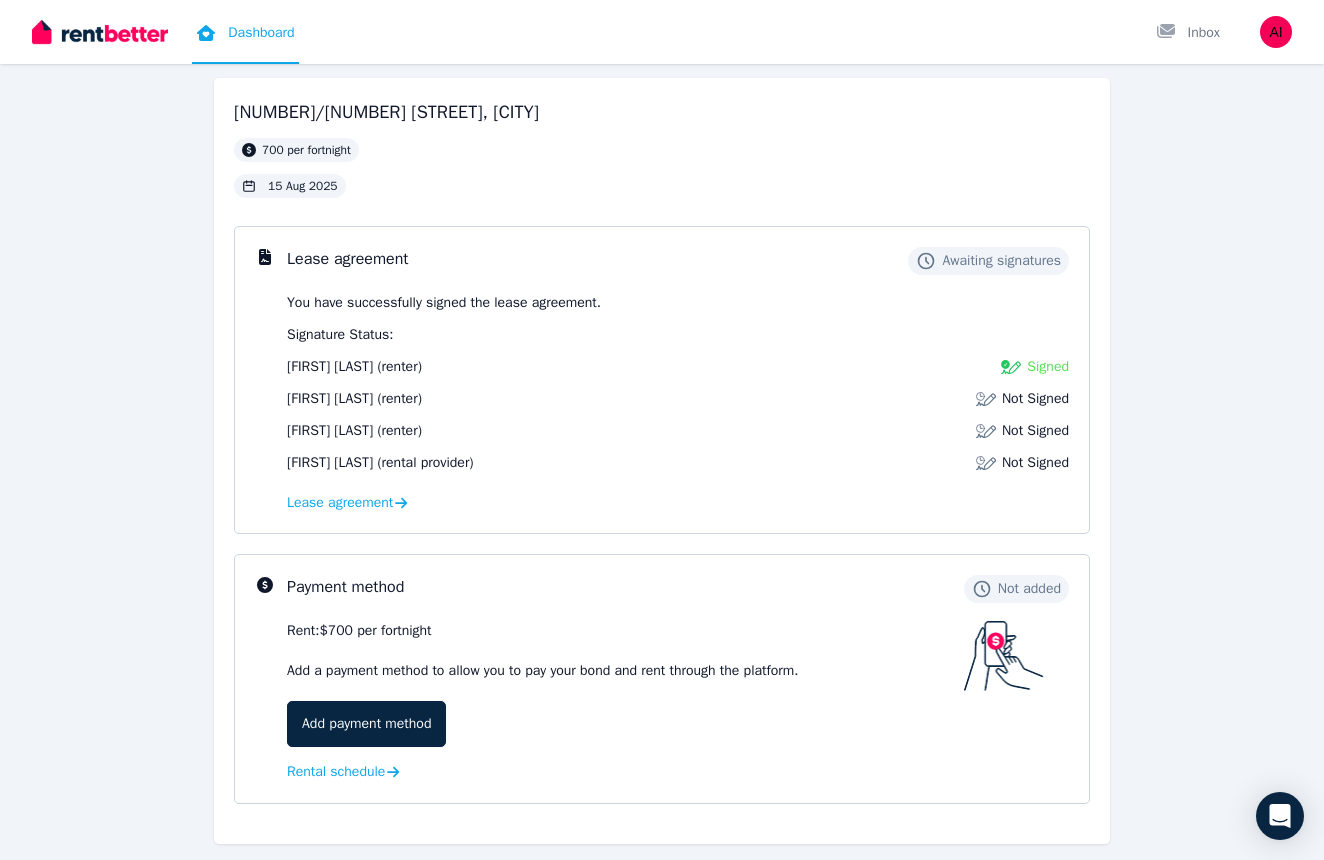 scroll, scrollTop: 95, scrollLeft: 0, axis: vertical 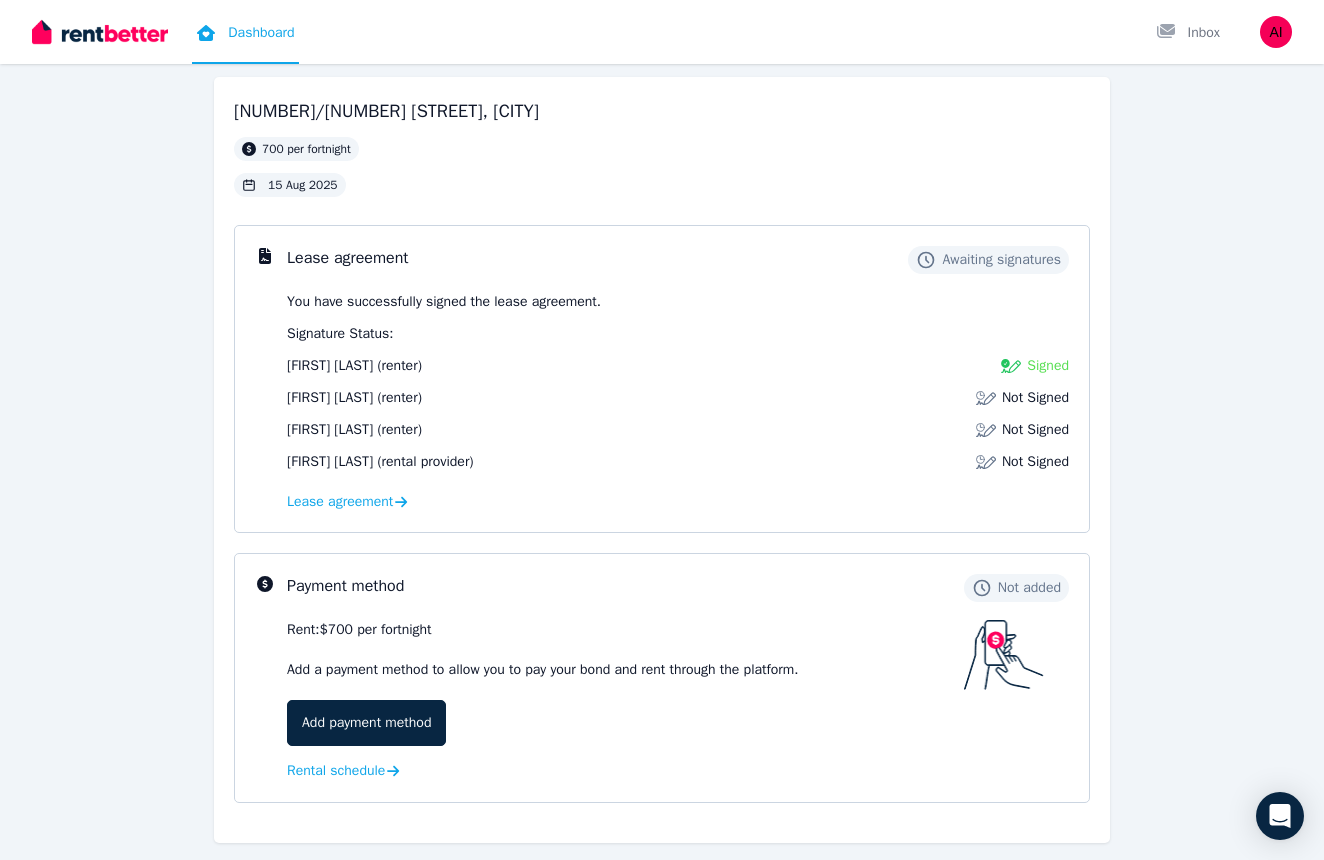 click on "Not Signed" at bounding box center (1035, 398) 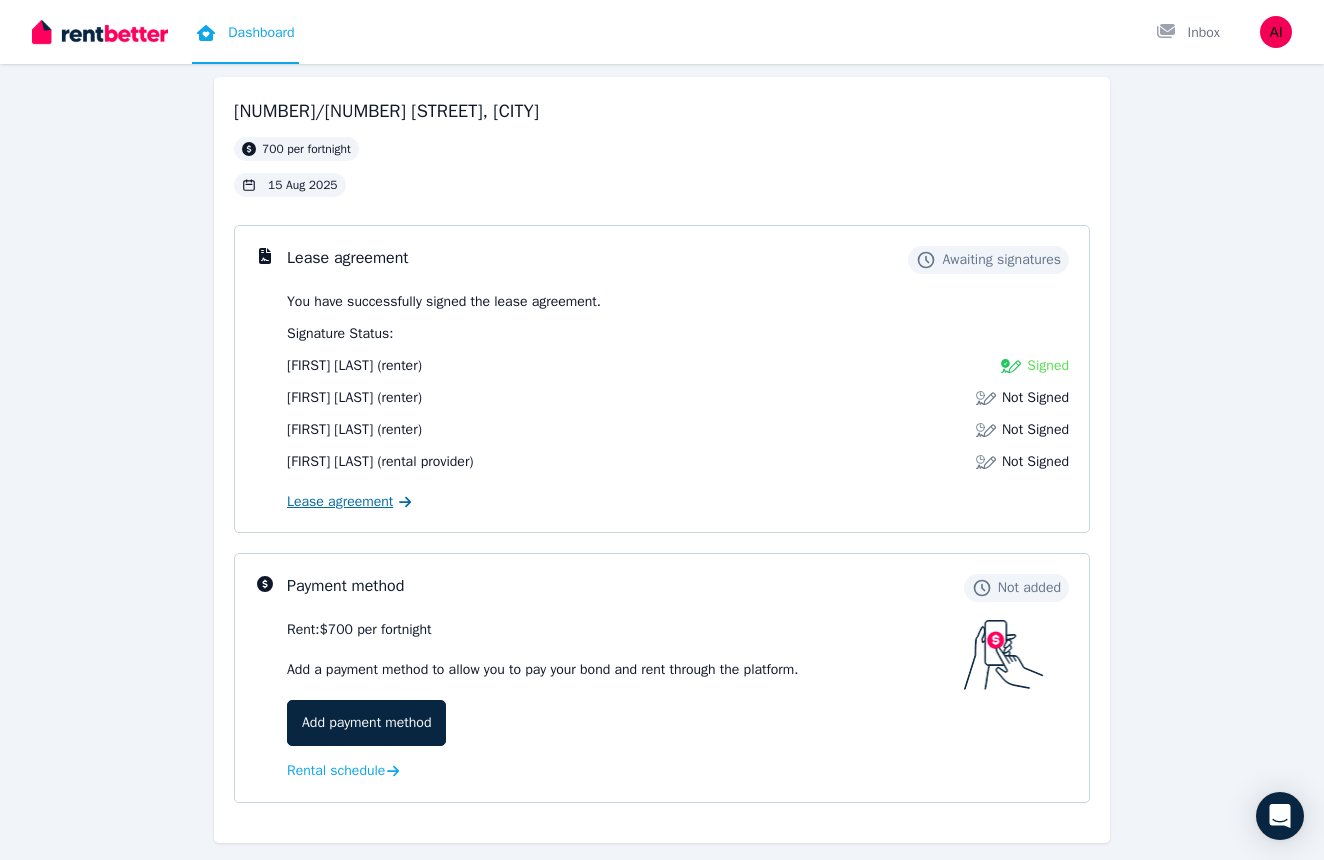 click on "Lease agreement" at bounding box center [340, 502] 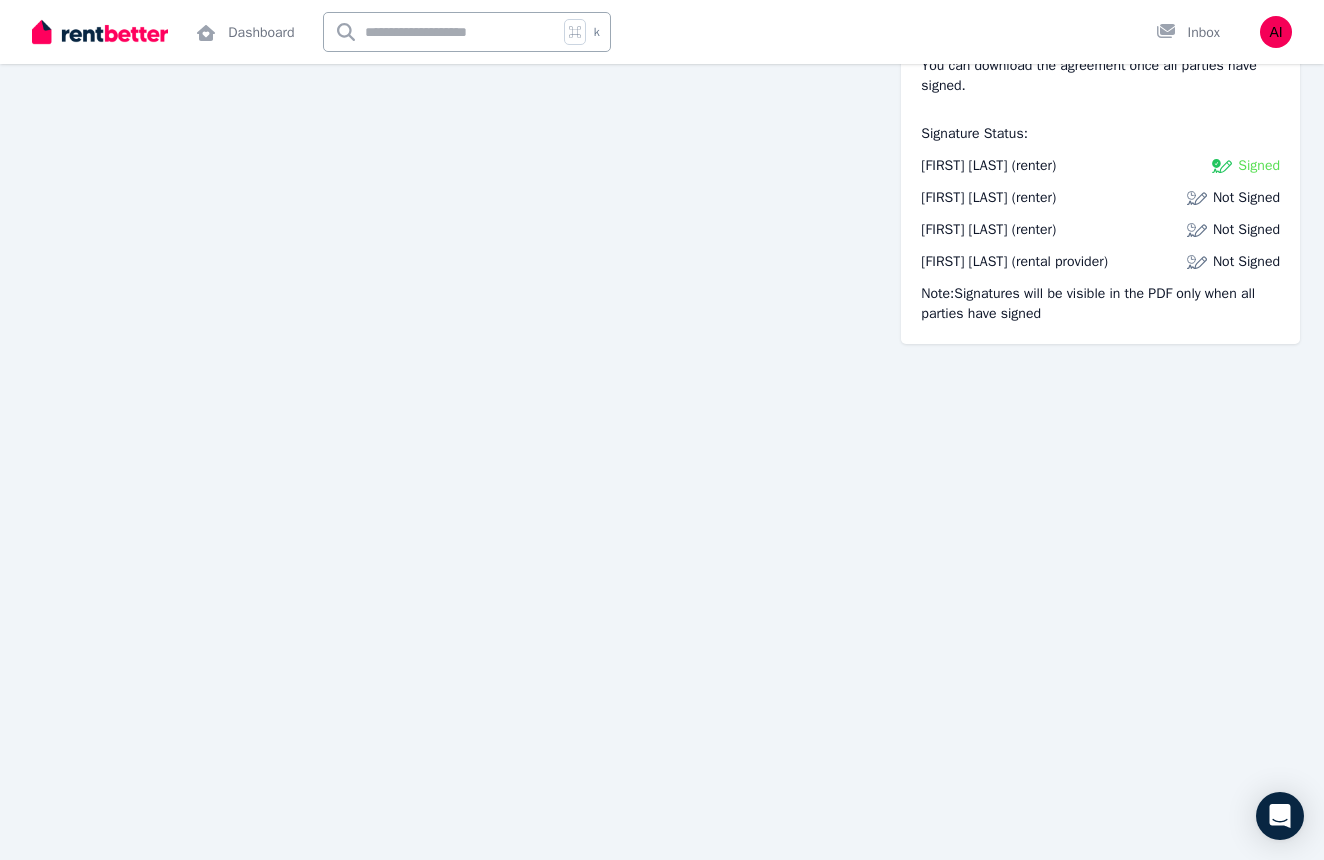 scroll, scrollTop: 10194, scrollLeft: 0, axis: vertical 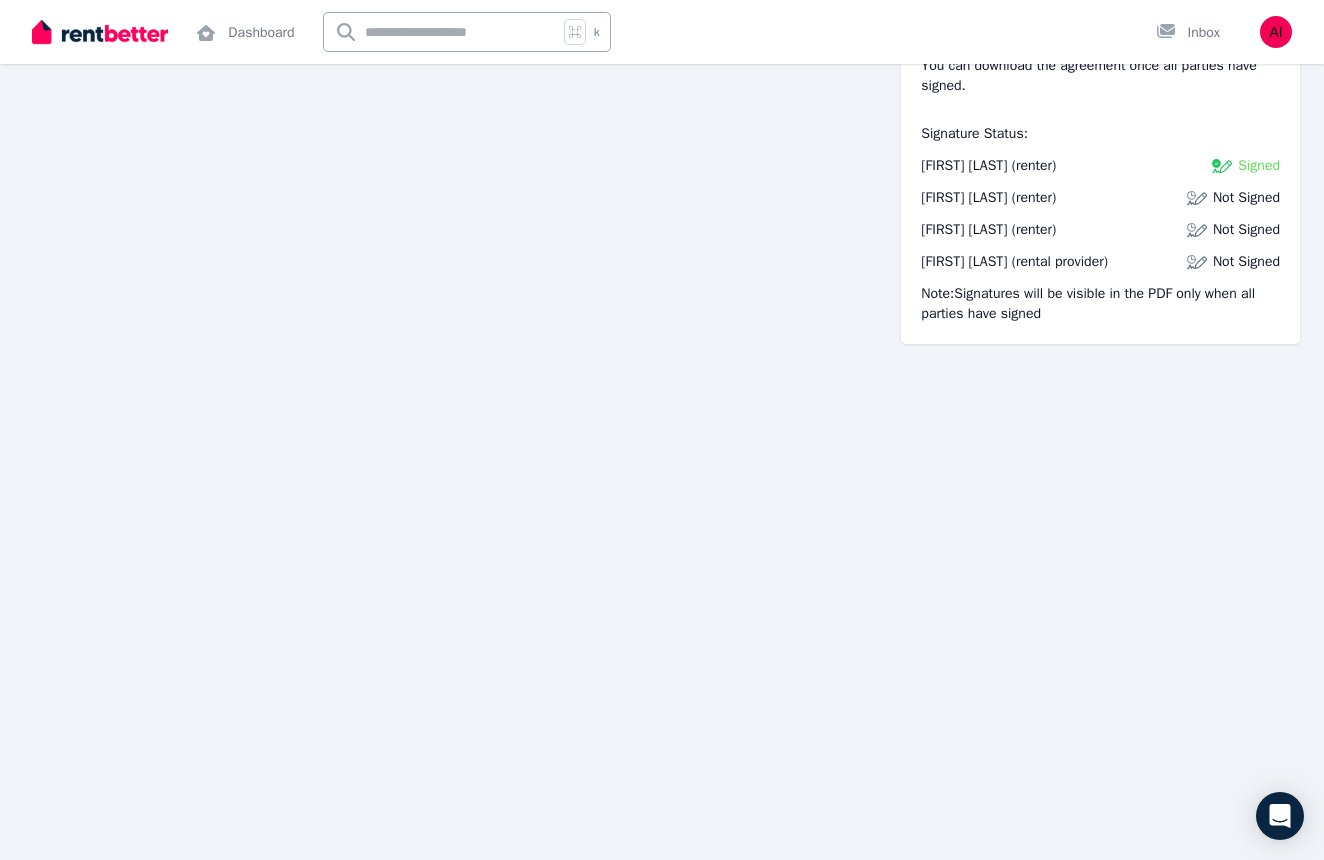 click on "Not Signed" at bounding box center (1246, 198) 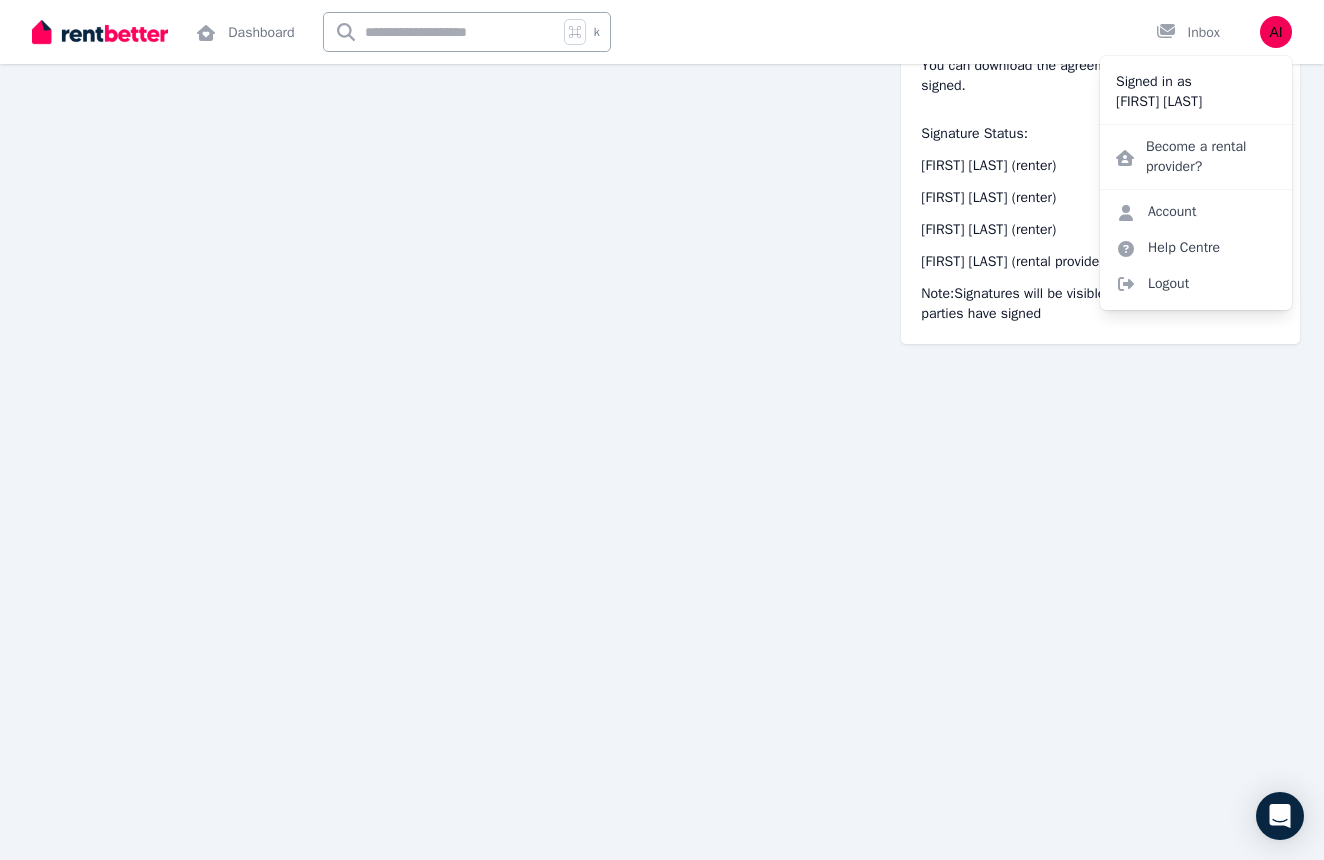 click on "Having trouble viewing PDF? Click  here  to open it in new tab. You can download the agreement once all parties have signed. Signature Status: Aslinda Binti Ismail   (renter) Signed Abdul Aziz Sanawi   (renter) Not Signed Aliff Qidran Muhamed Nazir   (renter) Not Signed Felipe Suniga   (rental provider) Not Signed Note:  Signatures will be visible in the PDF only when all parties have signed" at bounding box center (662, -3338) 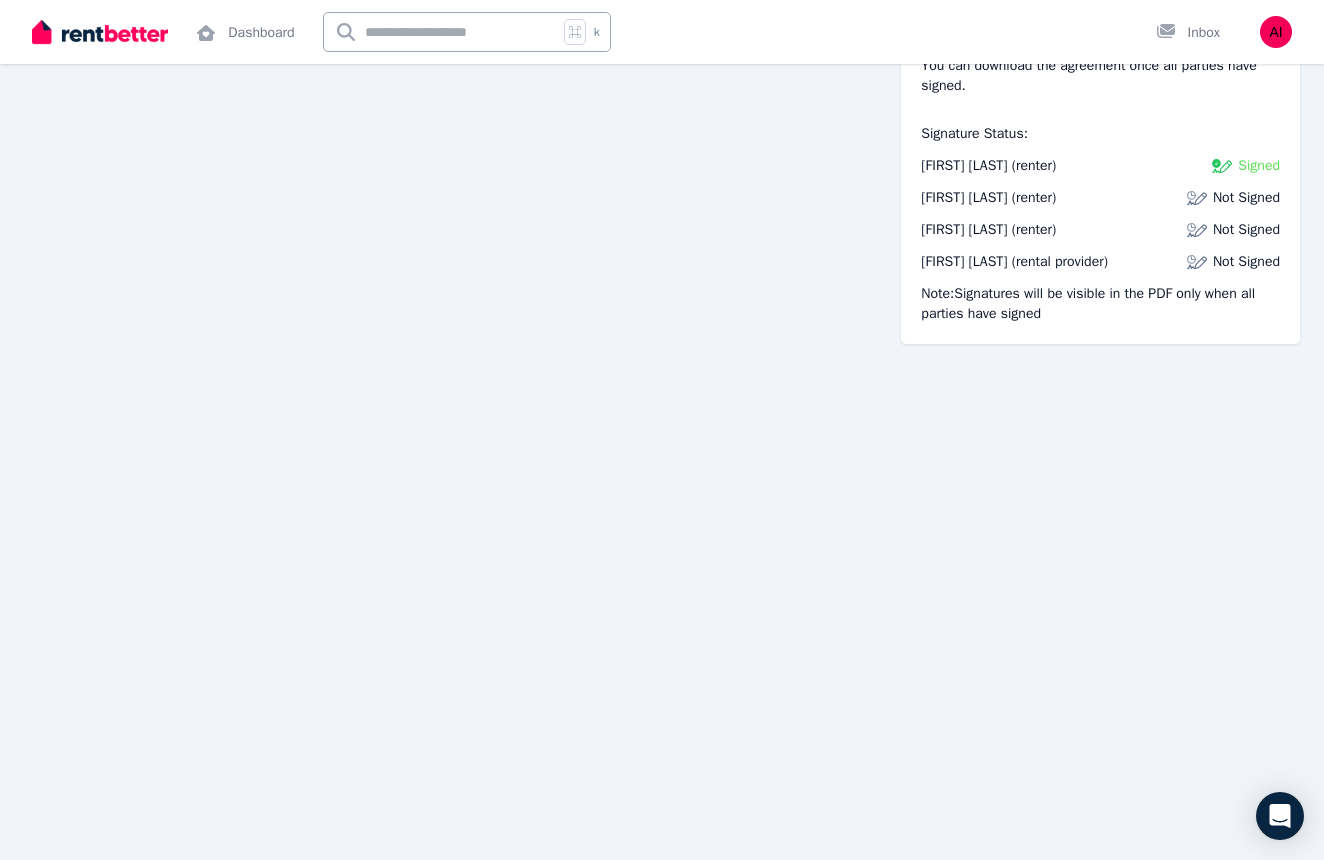 scroll, scrollTop: 10095, scrollLeft: 0, axis: vertical 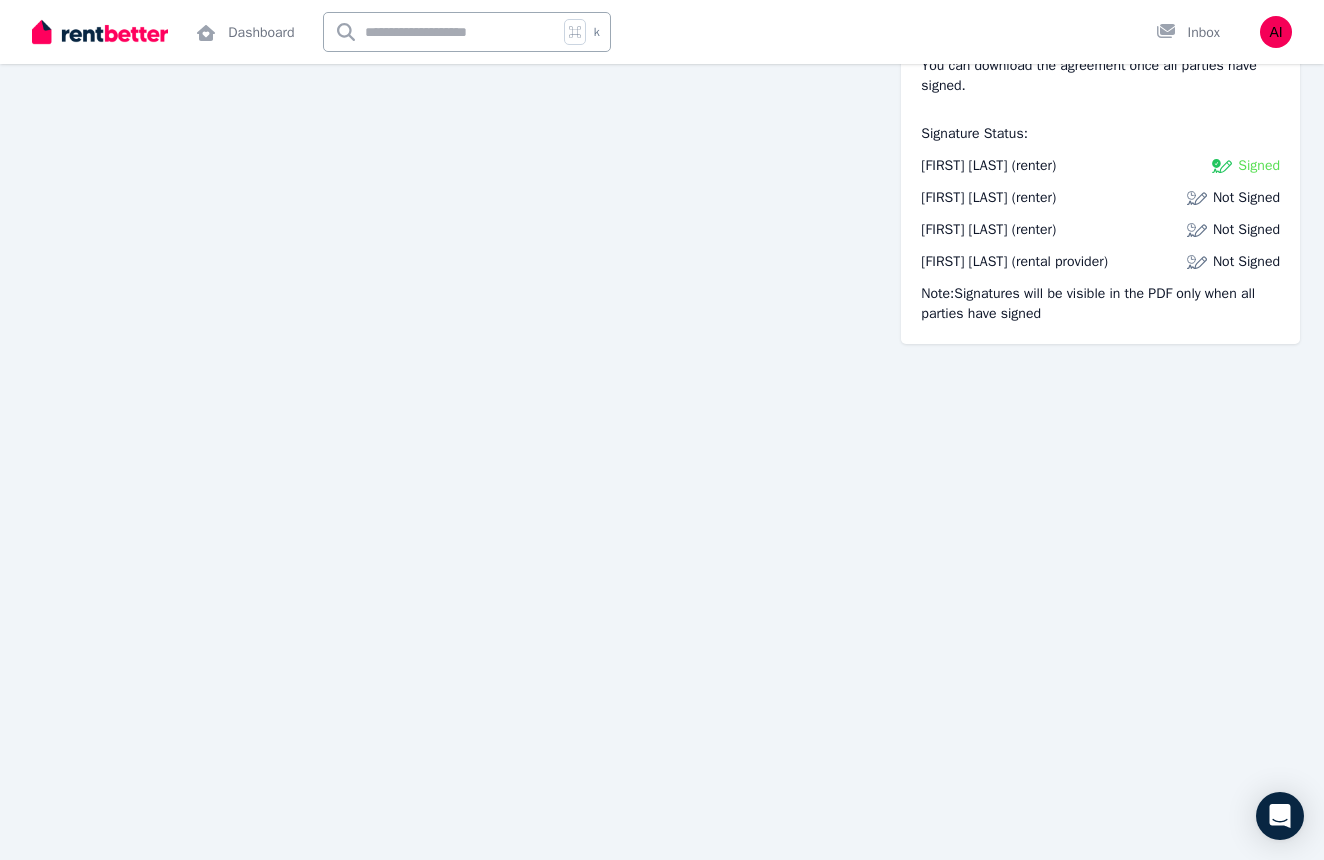 click at bounding box center [1197, 198] 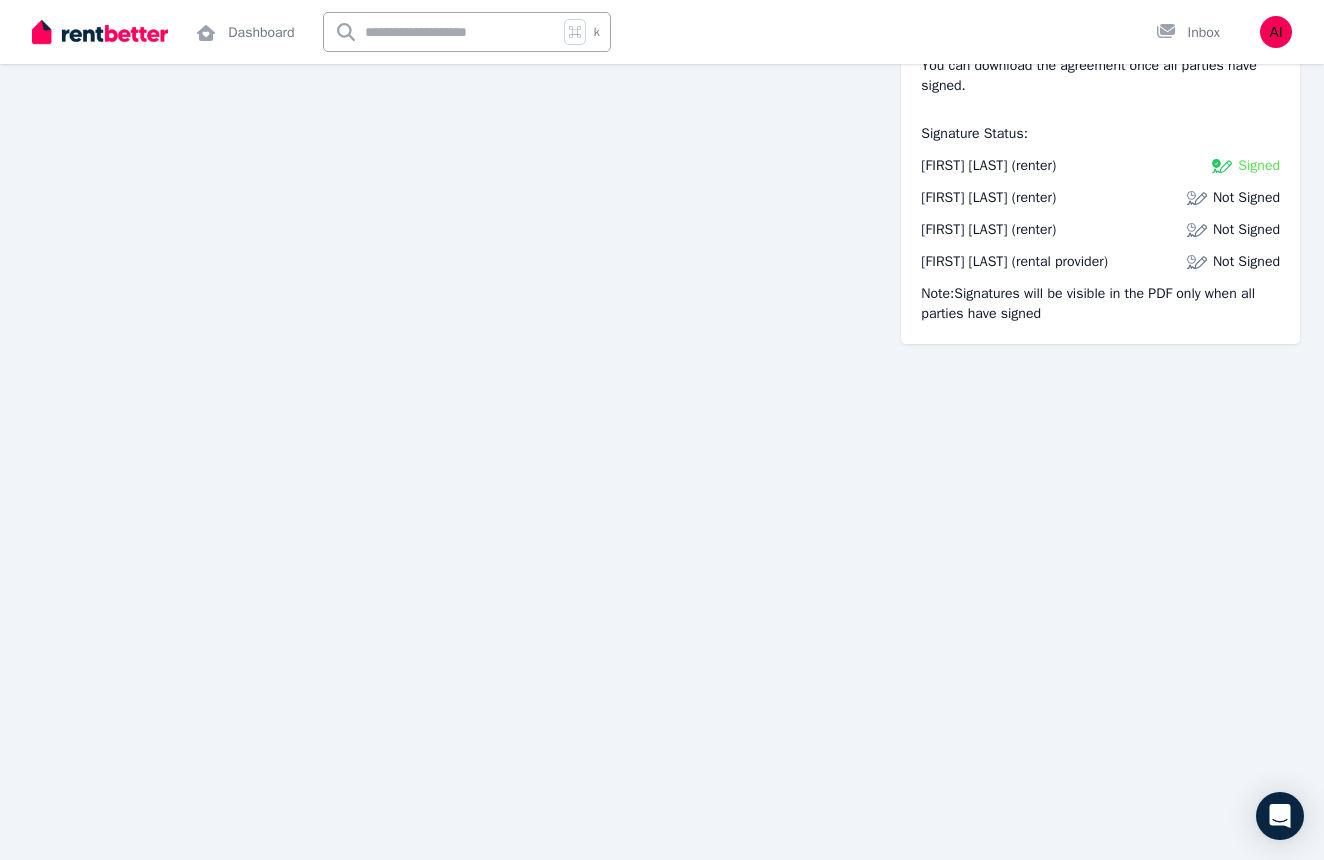 scroll, scrollTop: 10098, scrollLeft: 0, axis: vertical 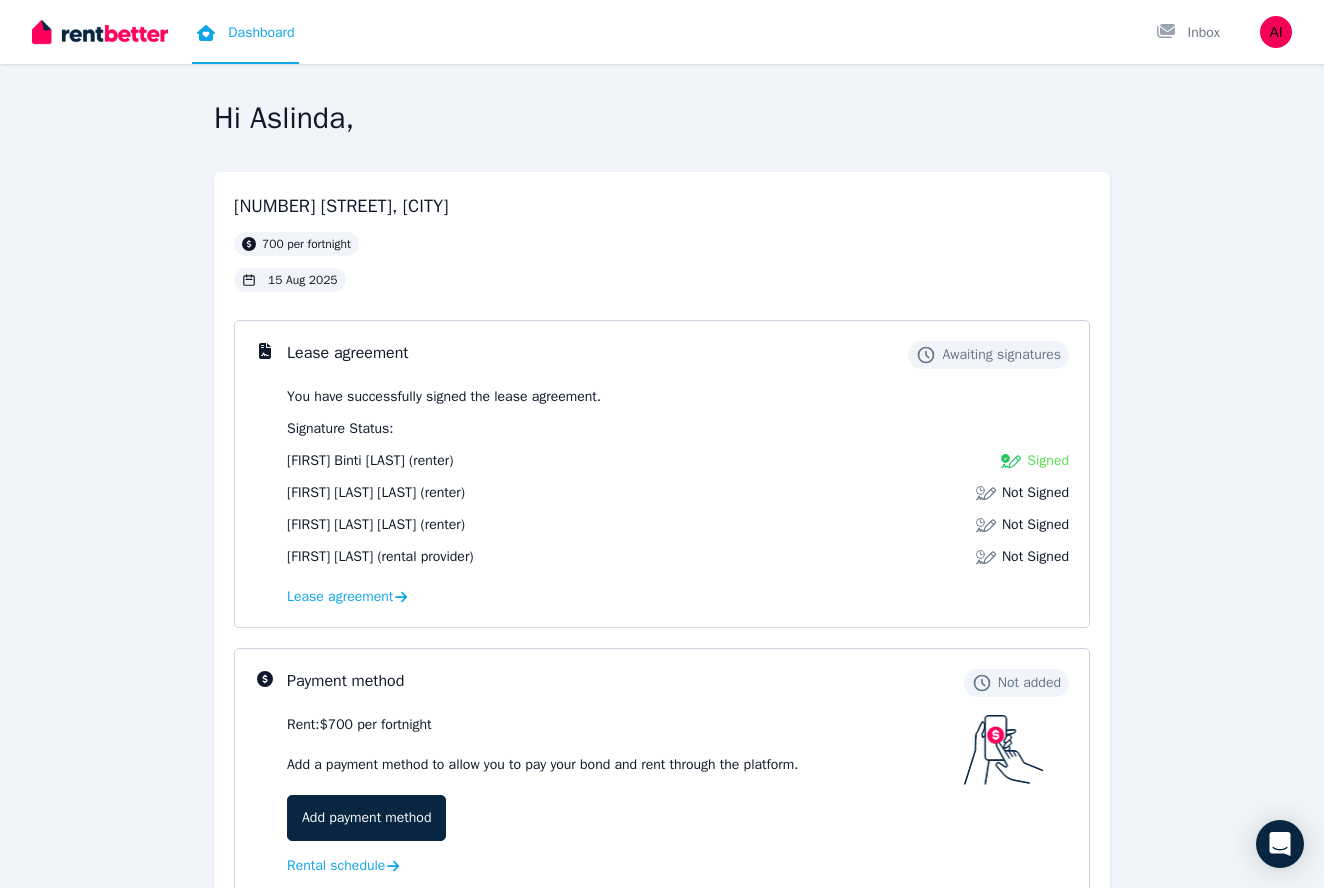 click 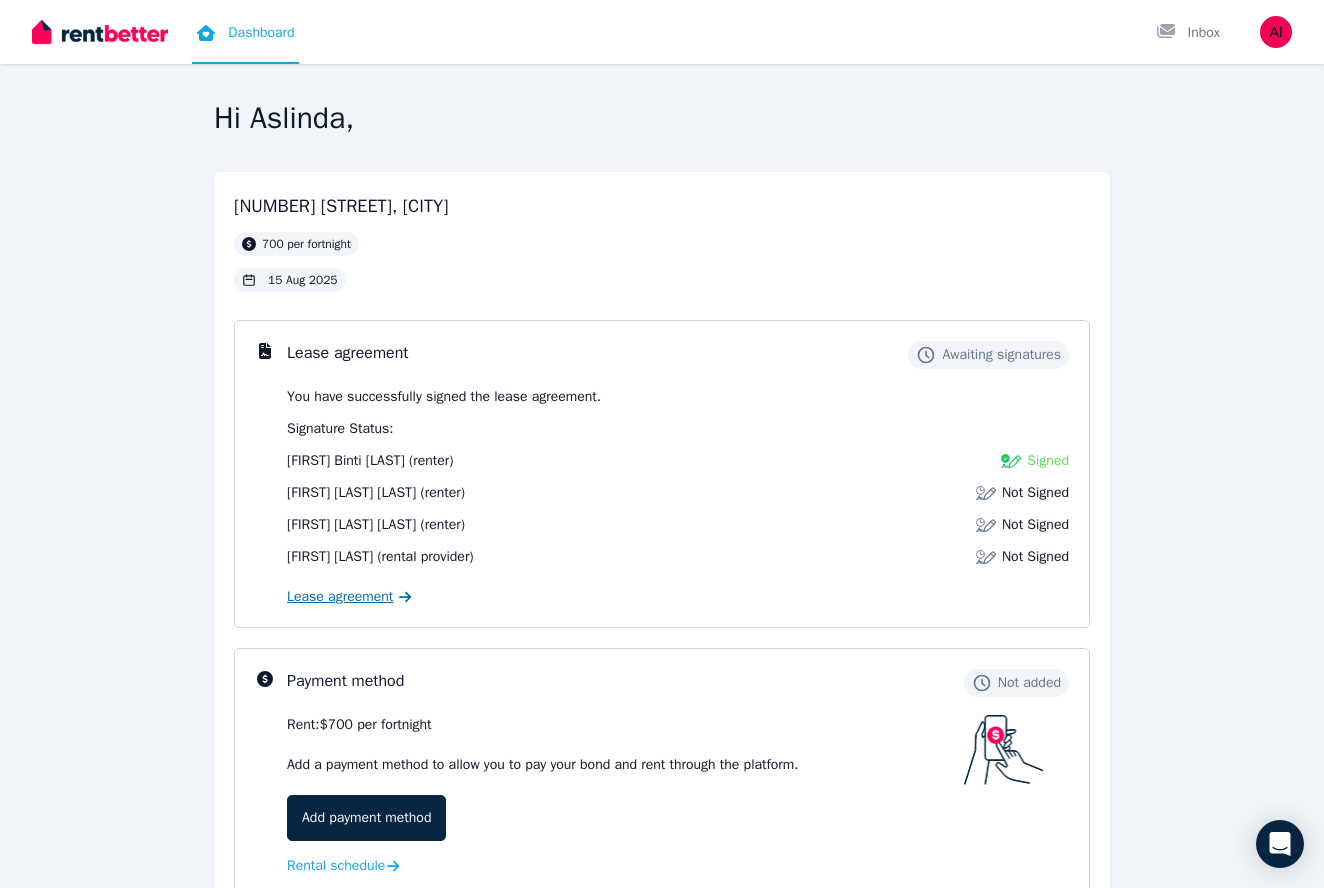 click on "Lease agreement" at bounding box center (340, 597) 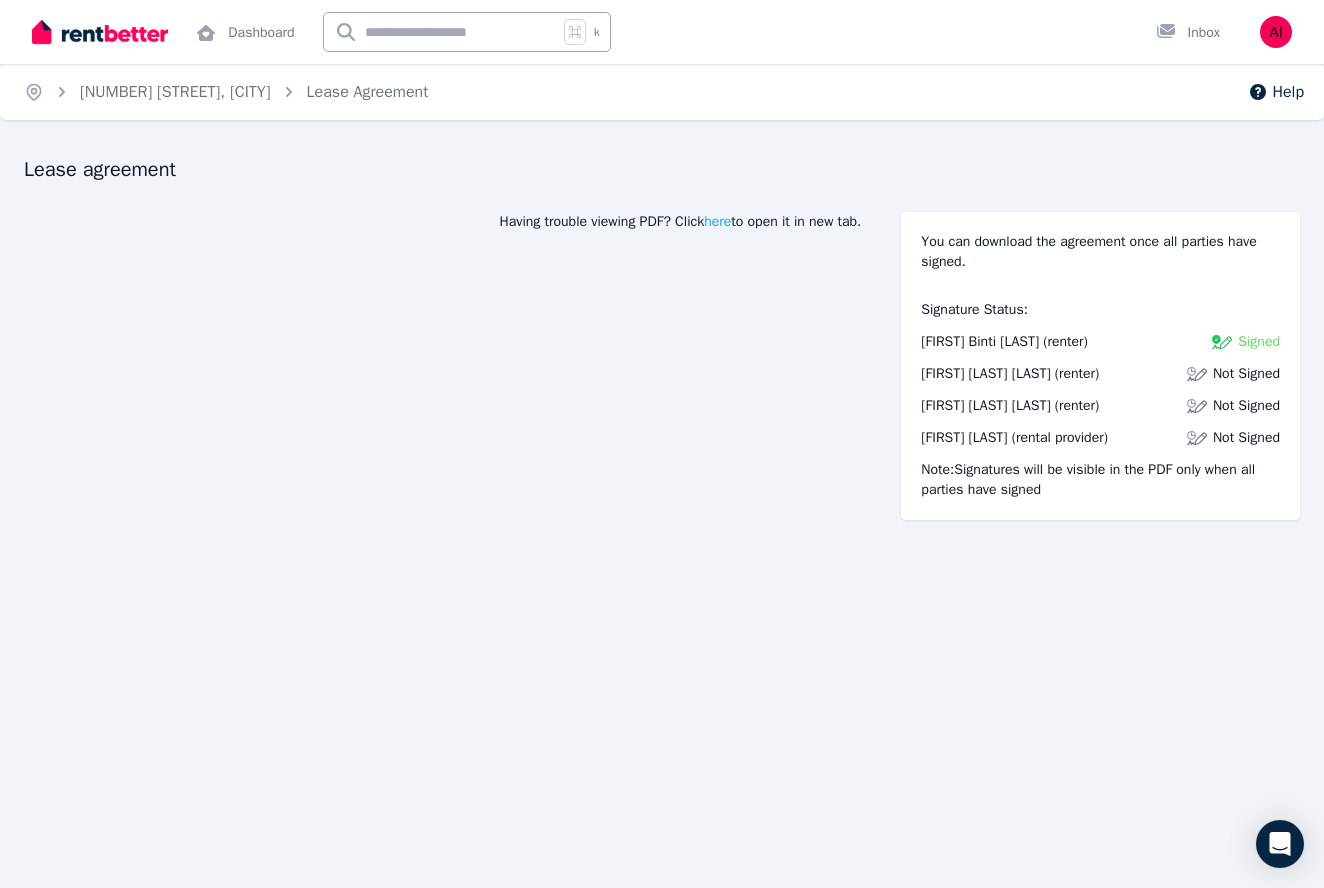 scroll, scrollTop: 0, scrollLeft: 0, axis: both 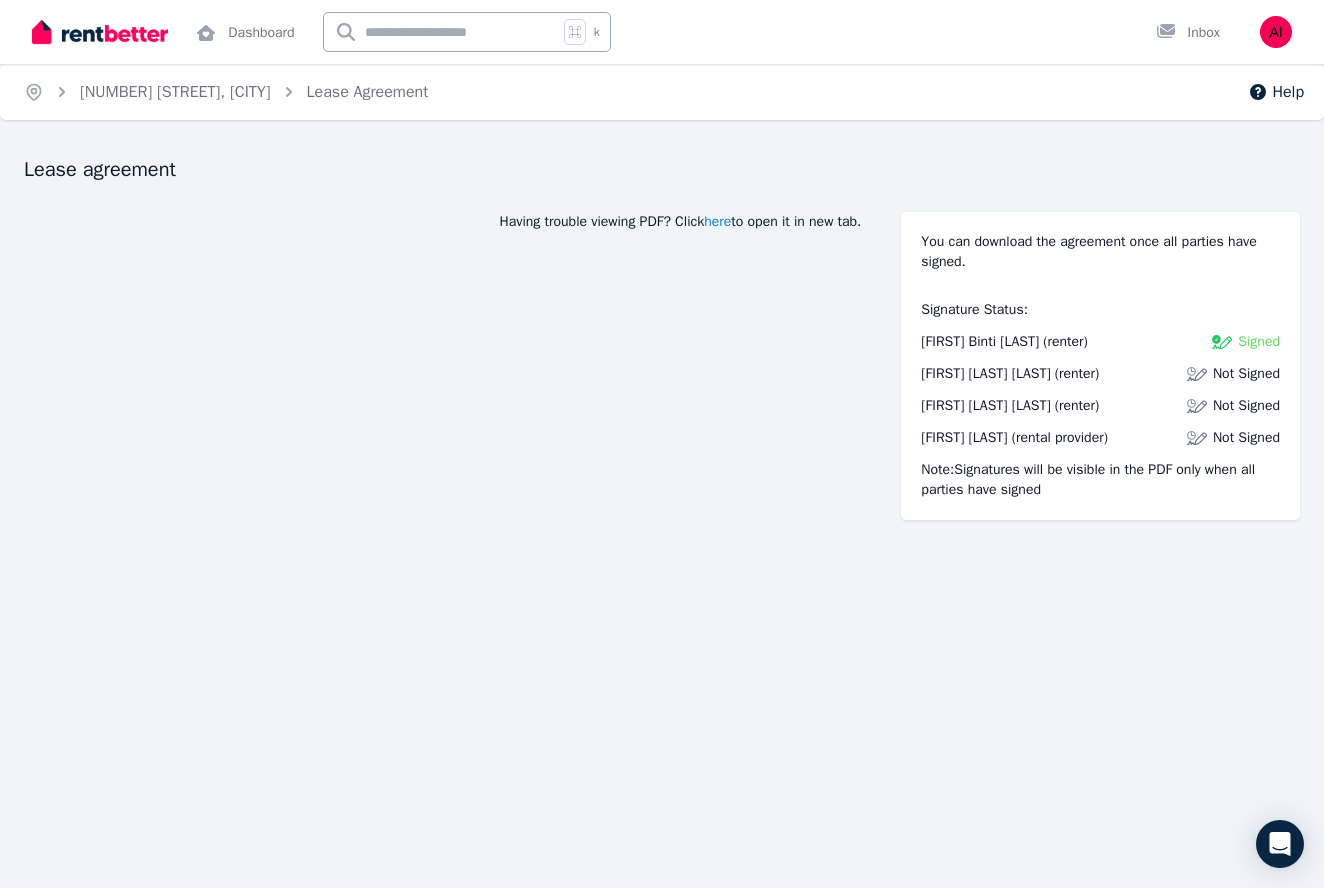 click on "here" at bounding box center [717, 222] 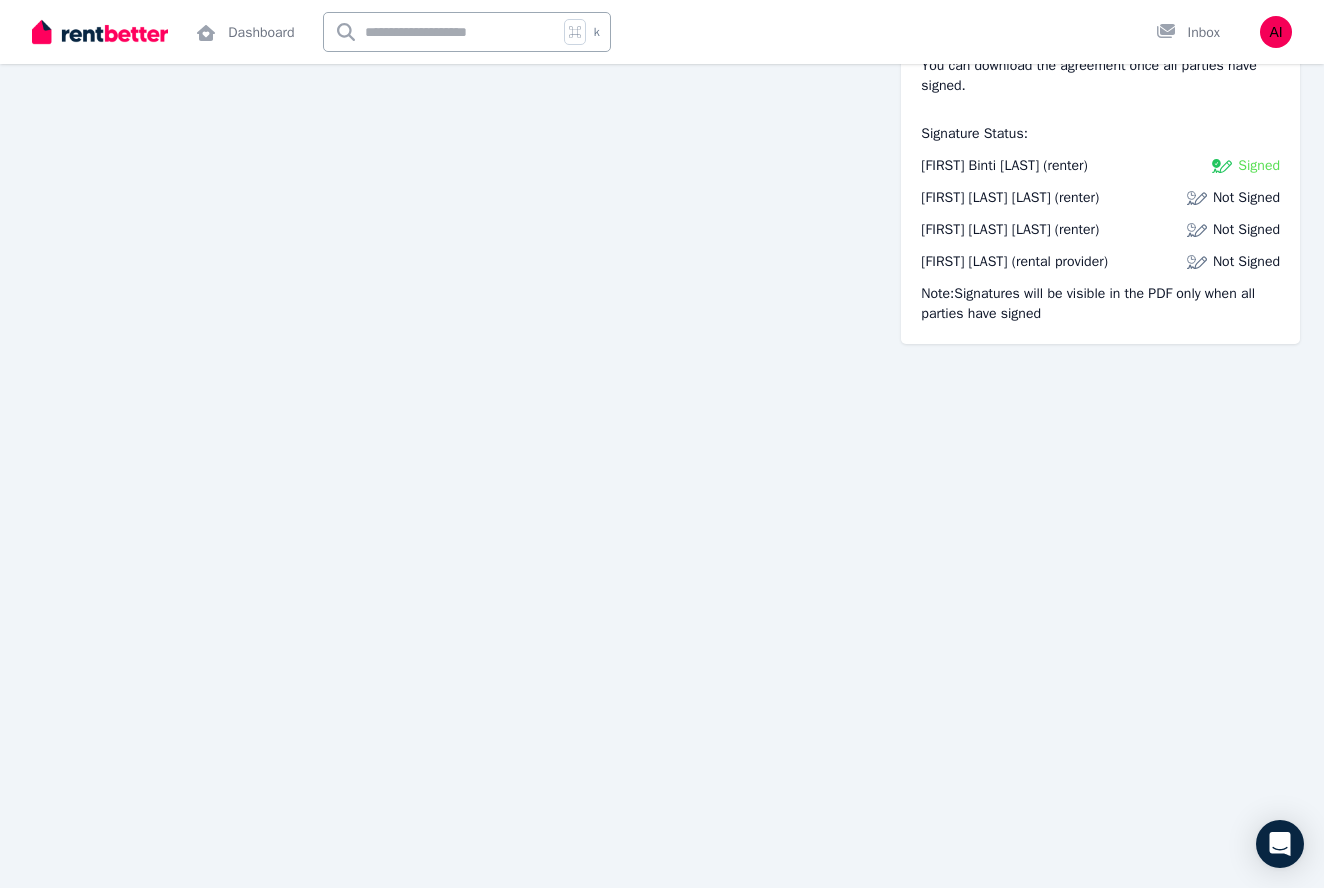 scroll, scrollTop: 1531, scrollLeft: 0, axis: vertical 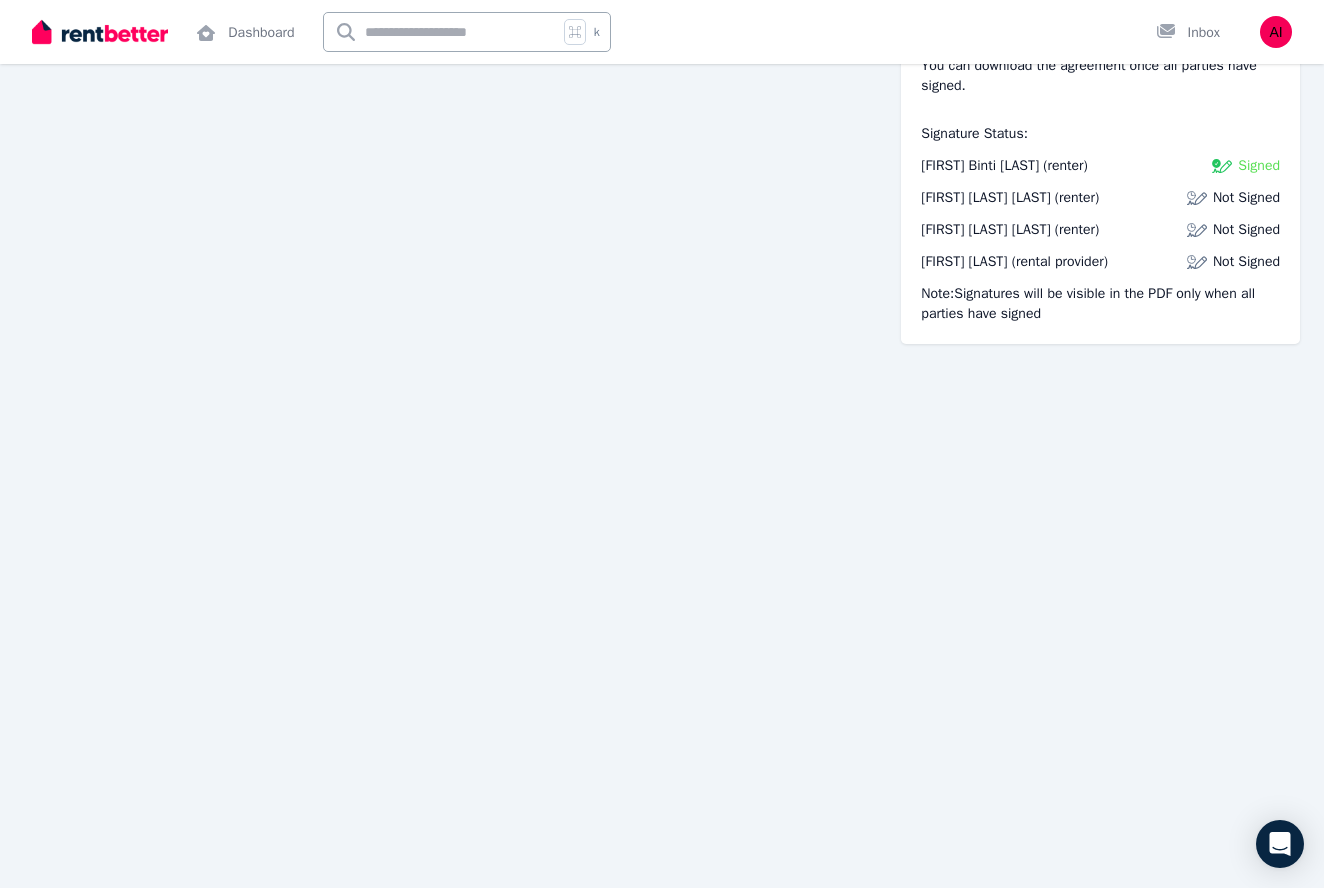 click at bounding box center [1197, 198] 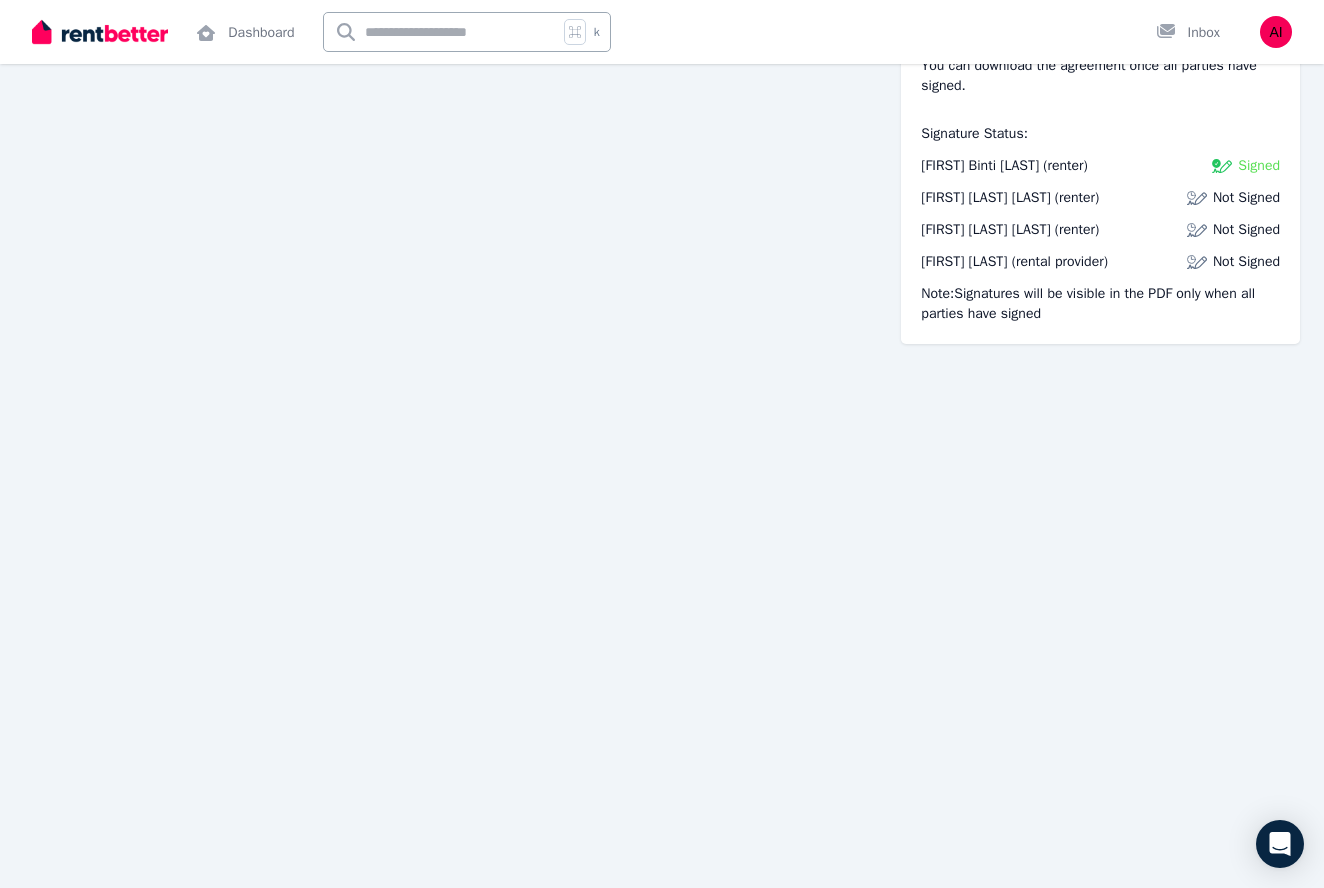 scroll, scrollTop: 1699, scrollLeft: 0, axis: vertical 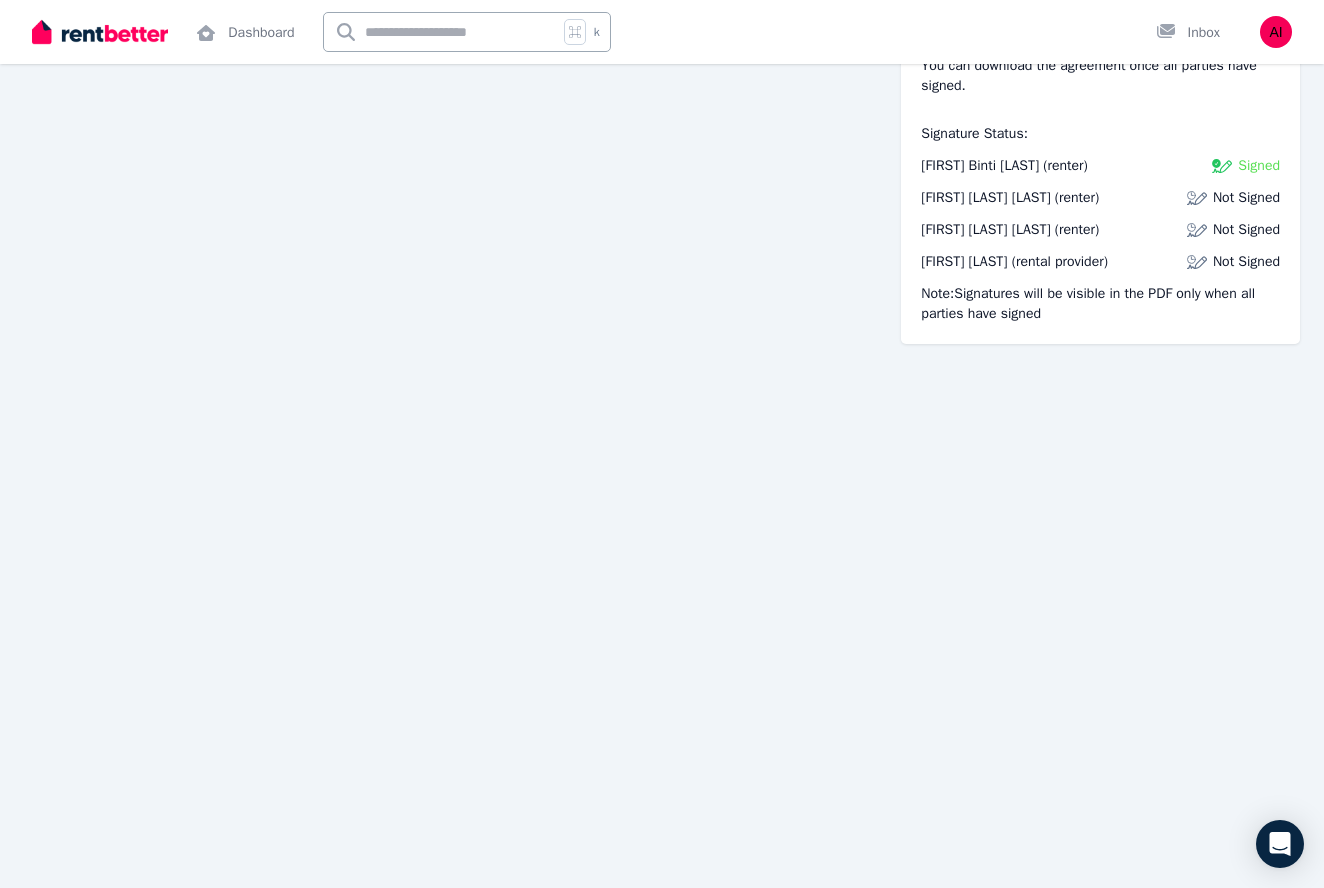 click at bounding box center [1197, 198] 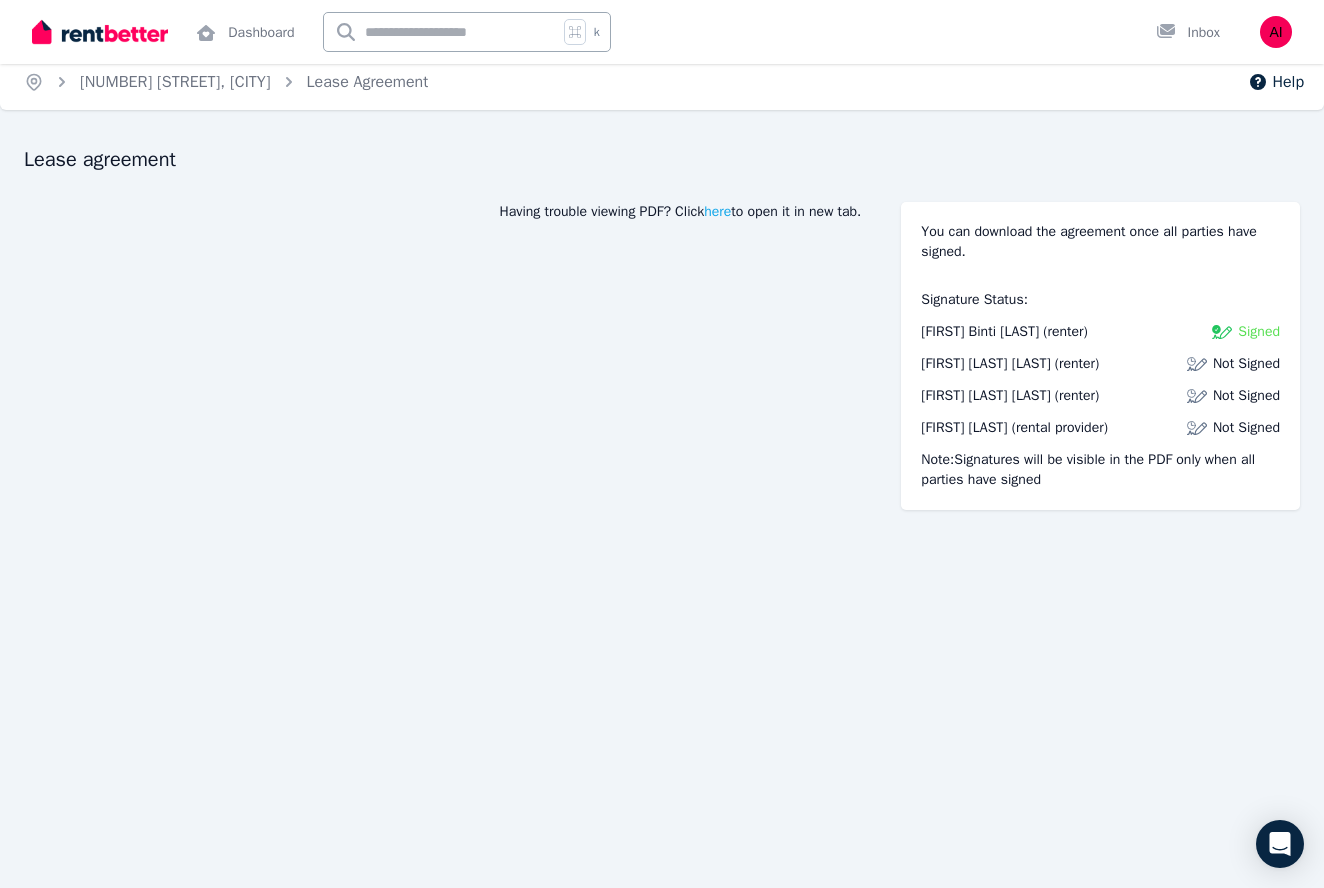 scroll, scrollTop: 0, scrollLeft: 0, axis: both 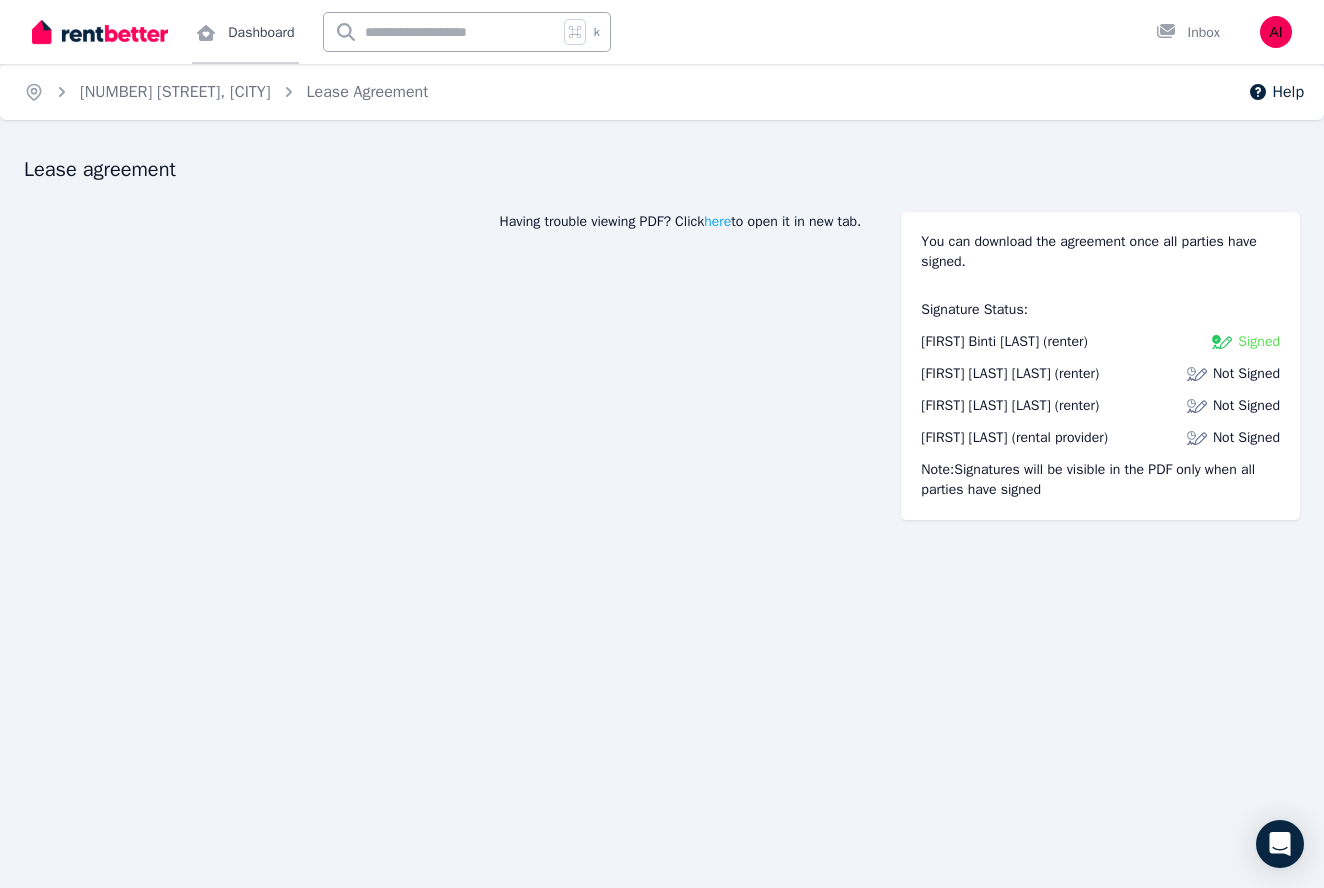 click on "Dashboard" at bounding box center (245, 32) 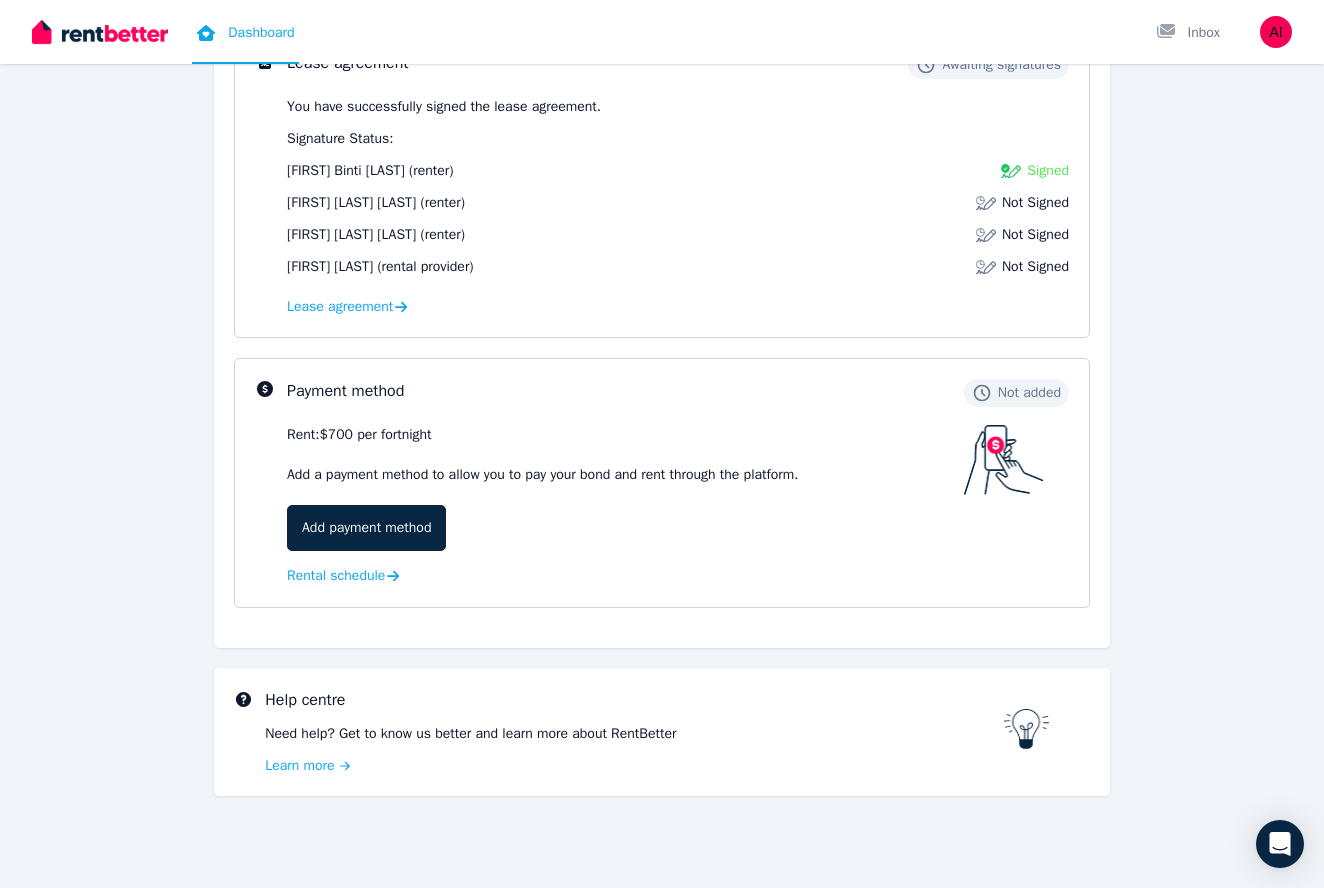 scroll, scrollTop: 290, scrollLeft: 0, axis: vertical 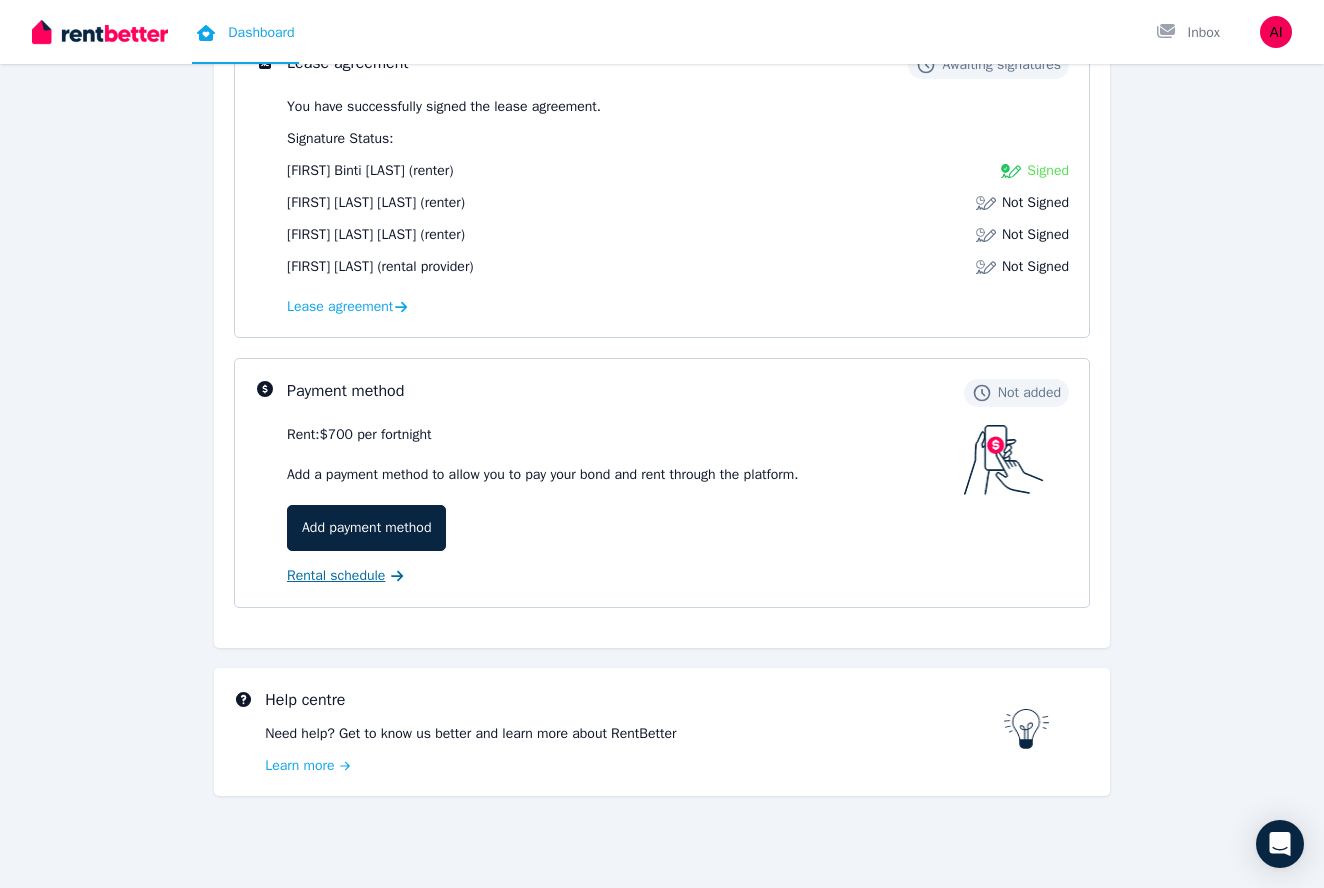 click on "Rental schedule" at bounding box center [336, 576] 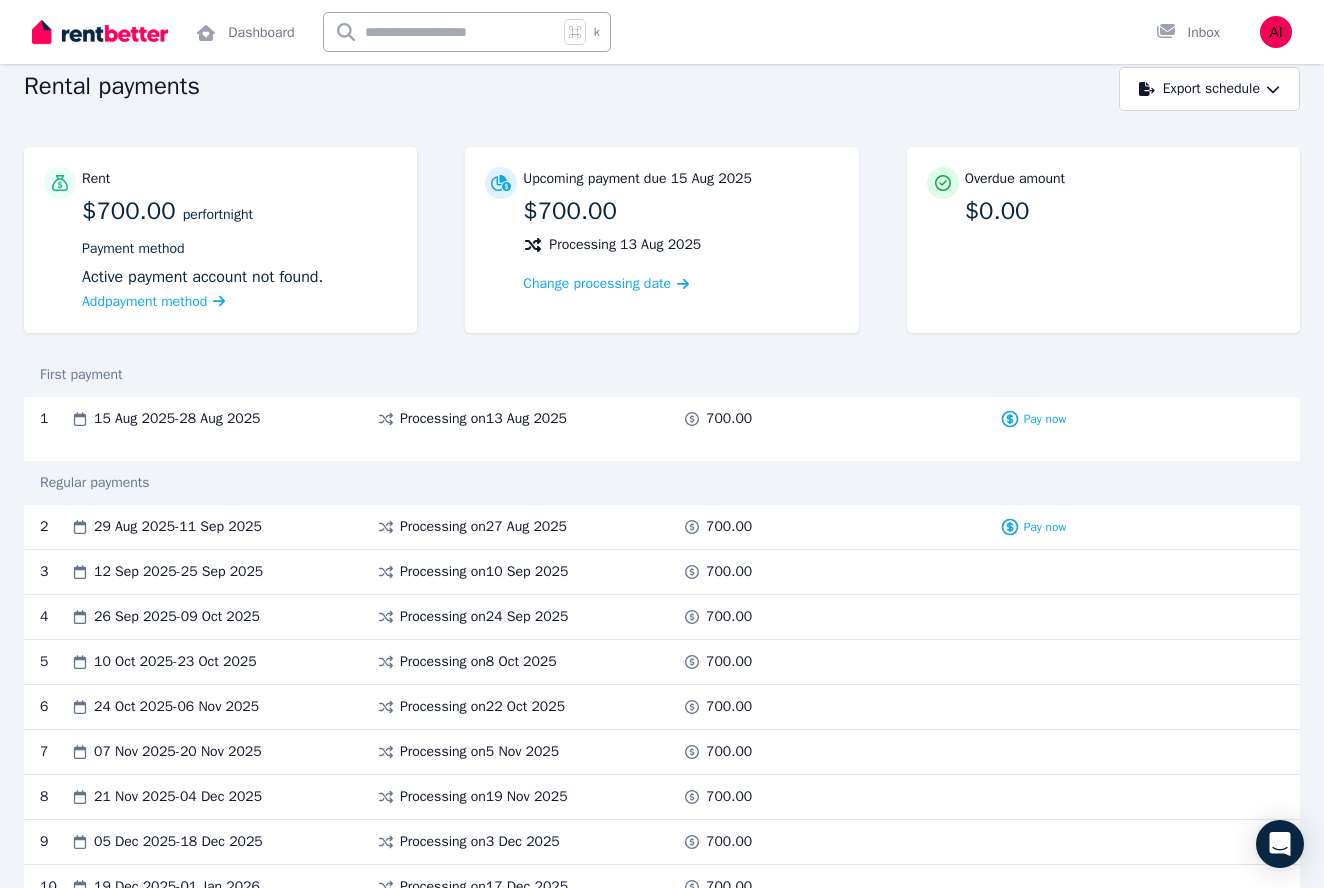 scroll, scrollTop: 83, scrollLeft: 0, axis: vertical 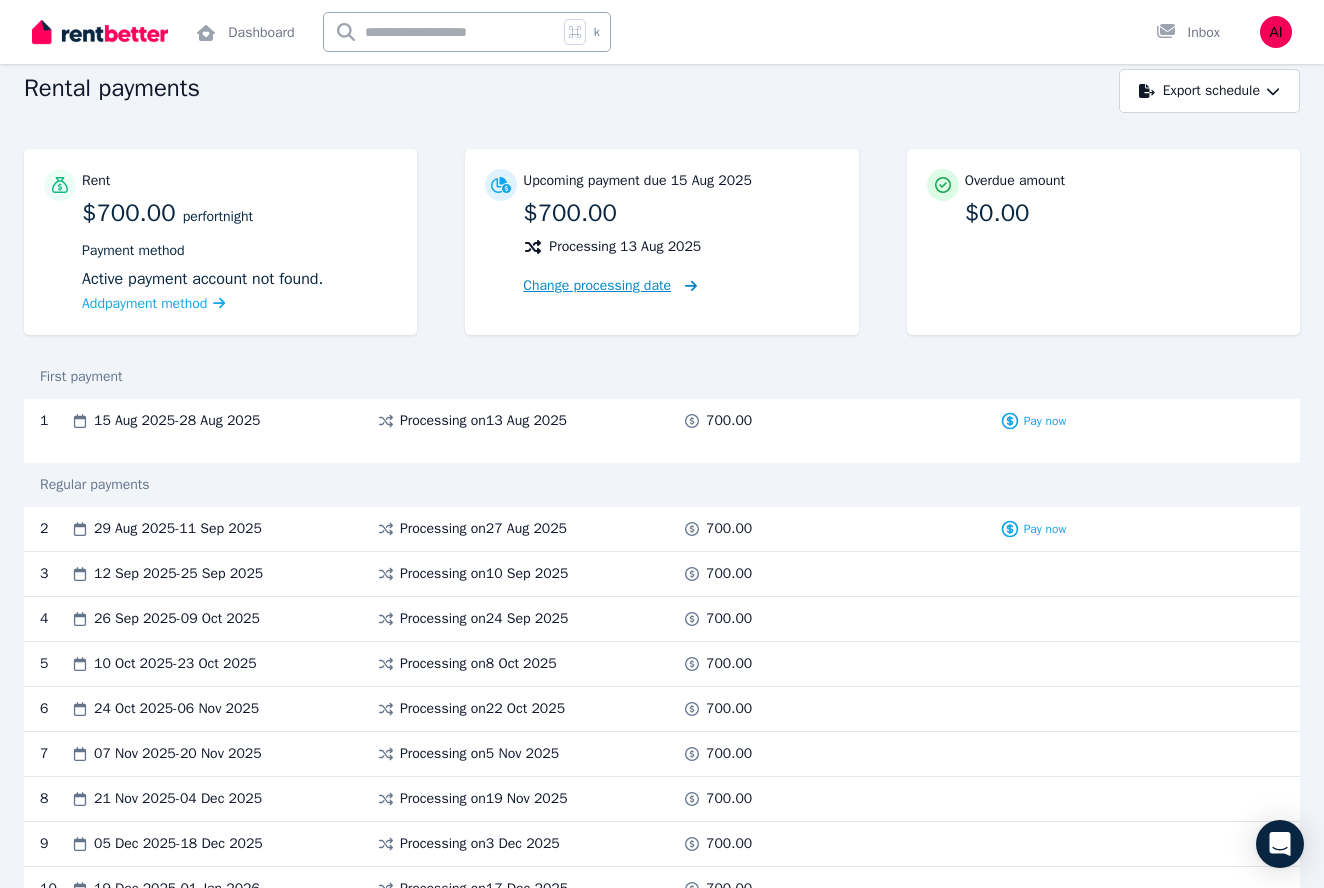 click on "Change processing date" at bounding box center [597, 286] 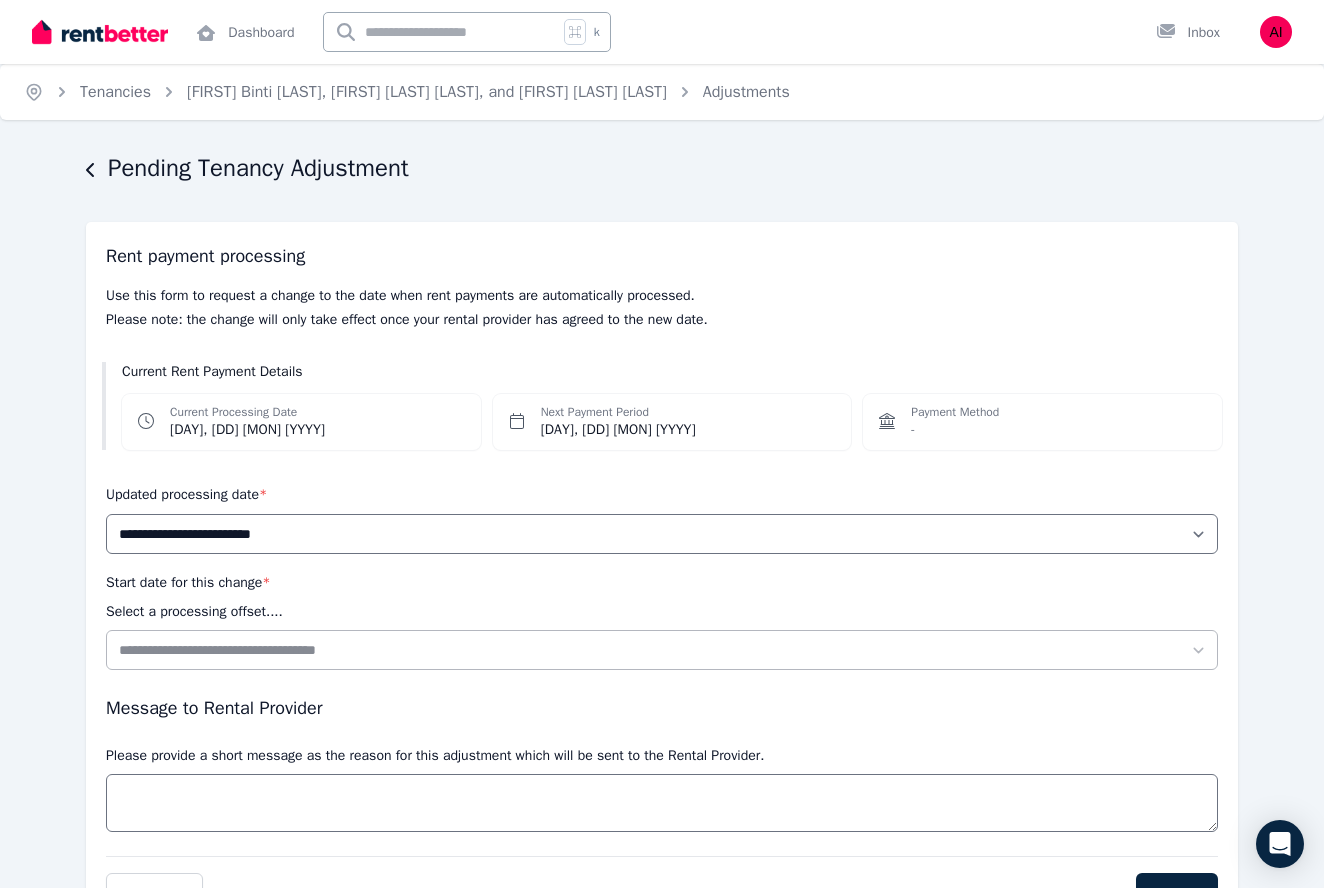 scroll, scrollTop: 0, scrollLeft: 0, axis: both 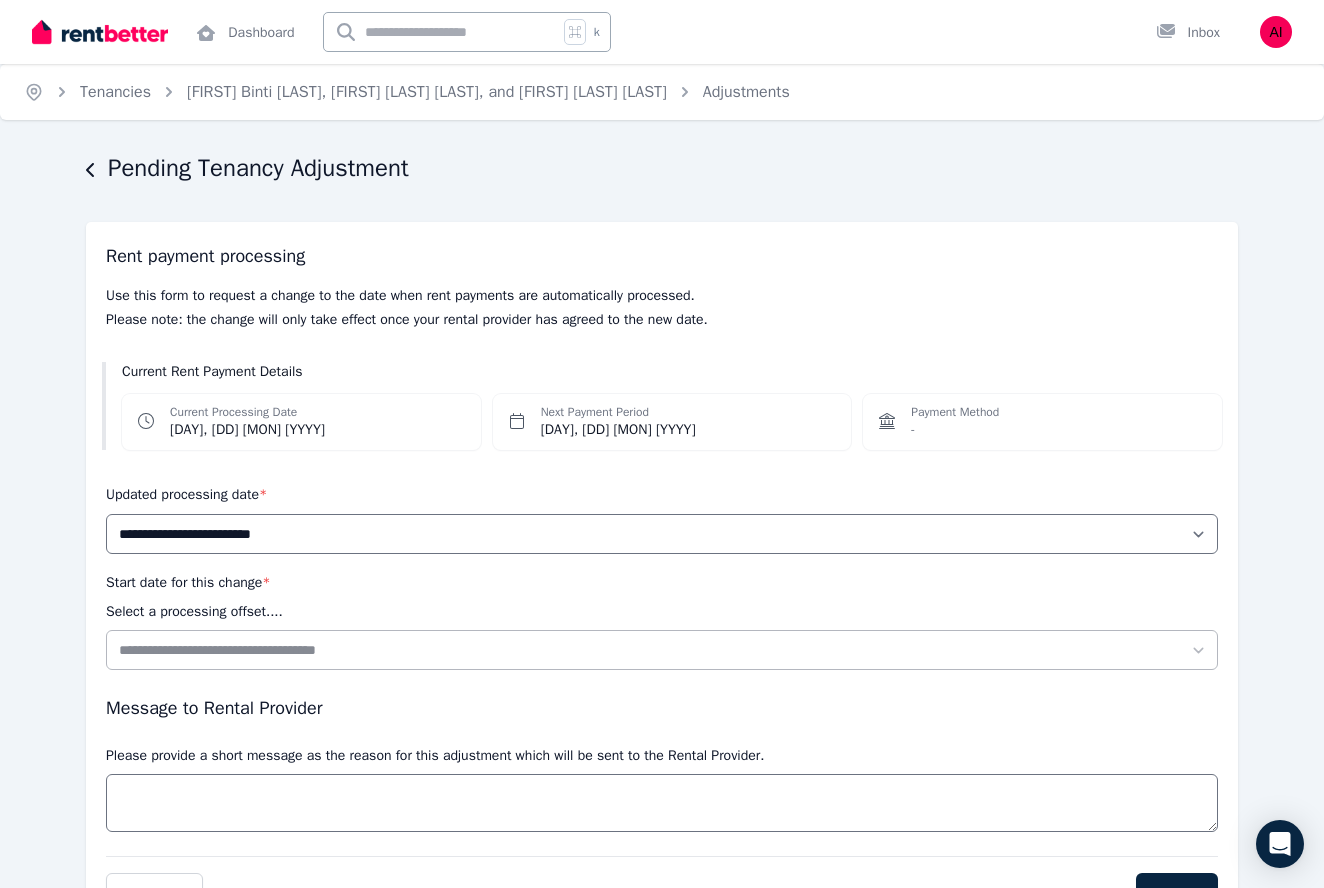 click 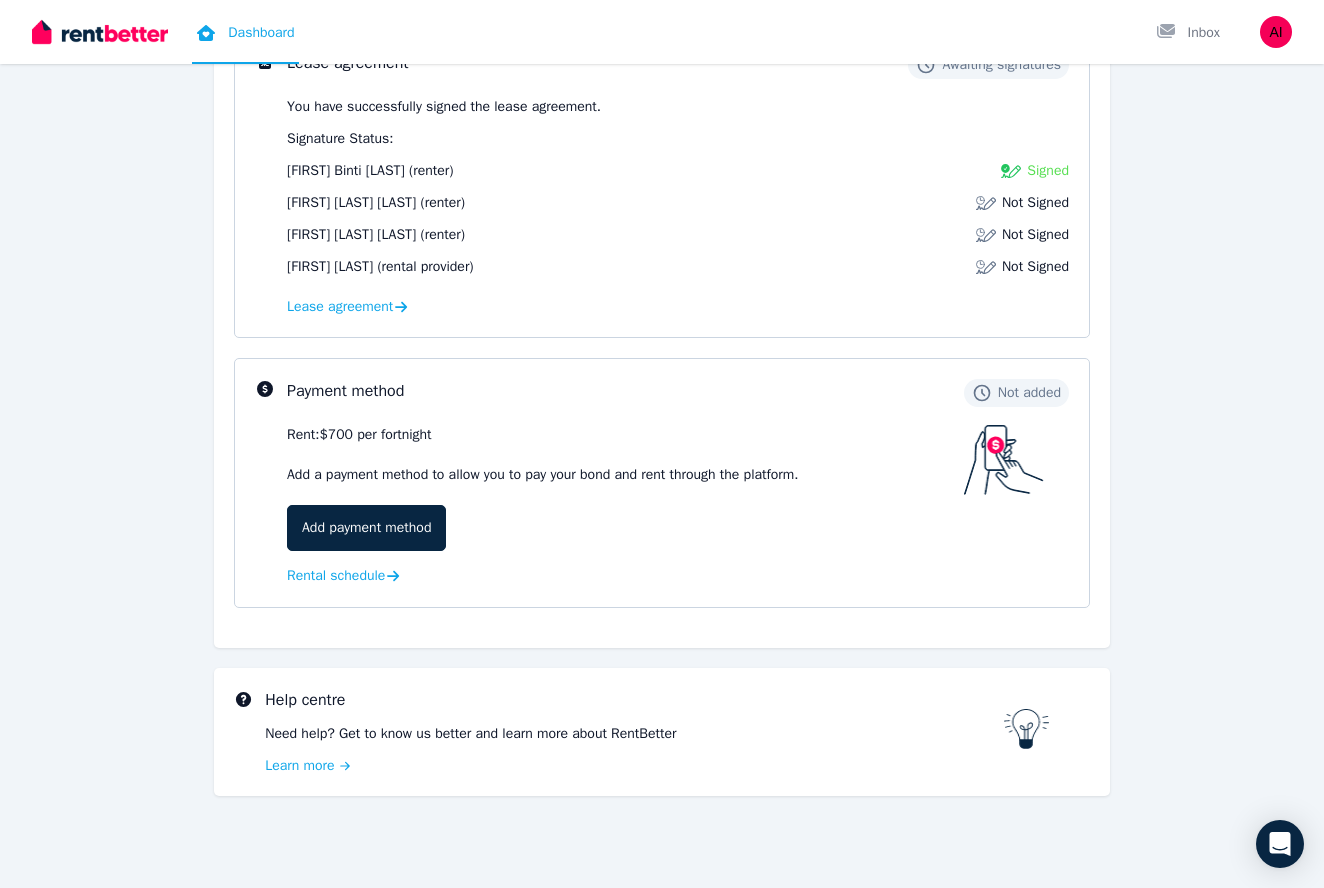 scroll, scrollTop: 290, scrollLeft: 0, axis: vertical 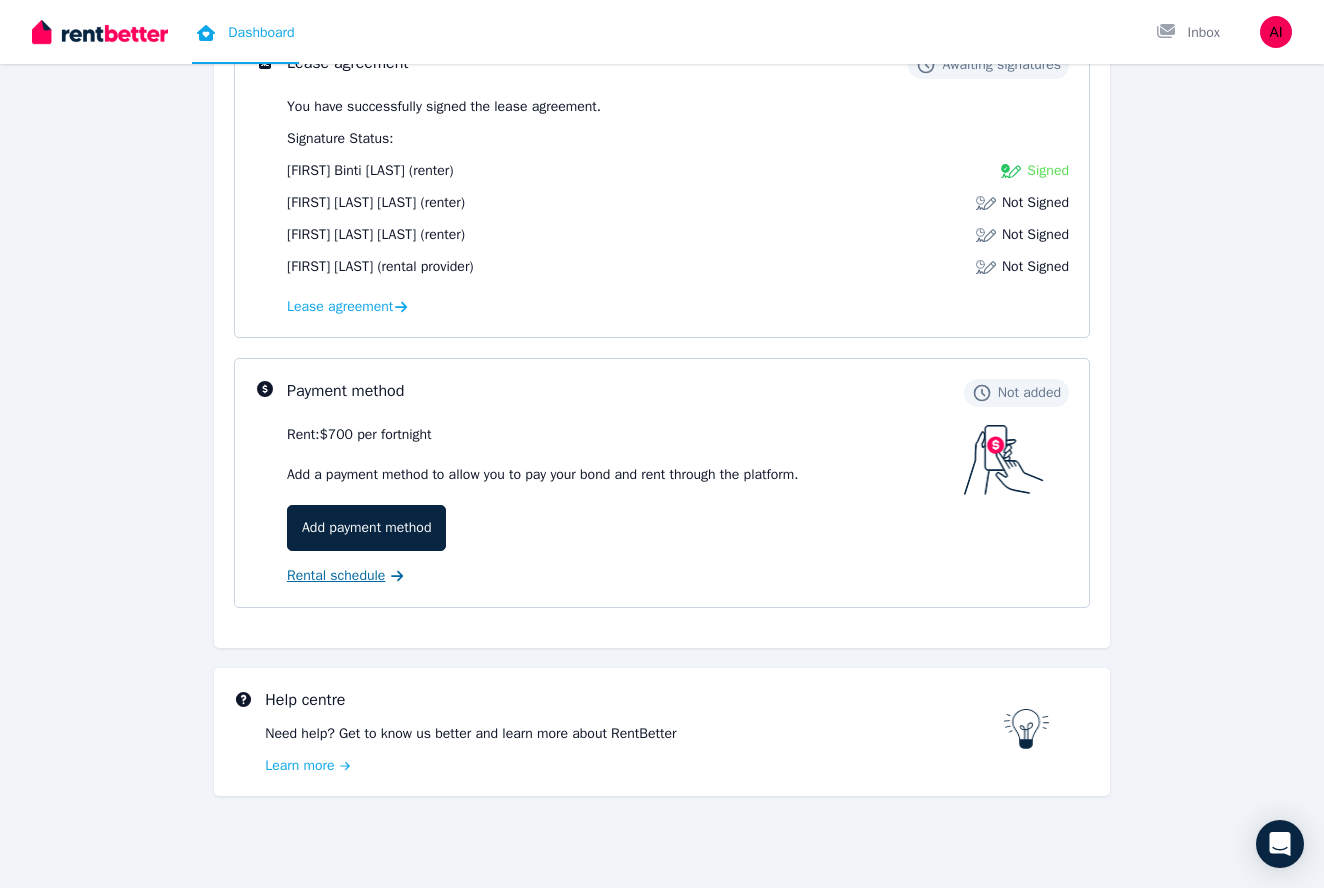 click on "Rental schedule" at bounding box center (336, 576) 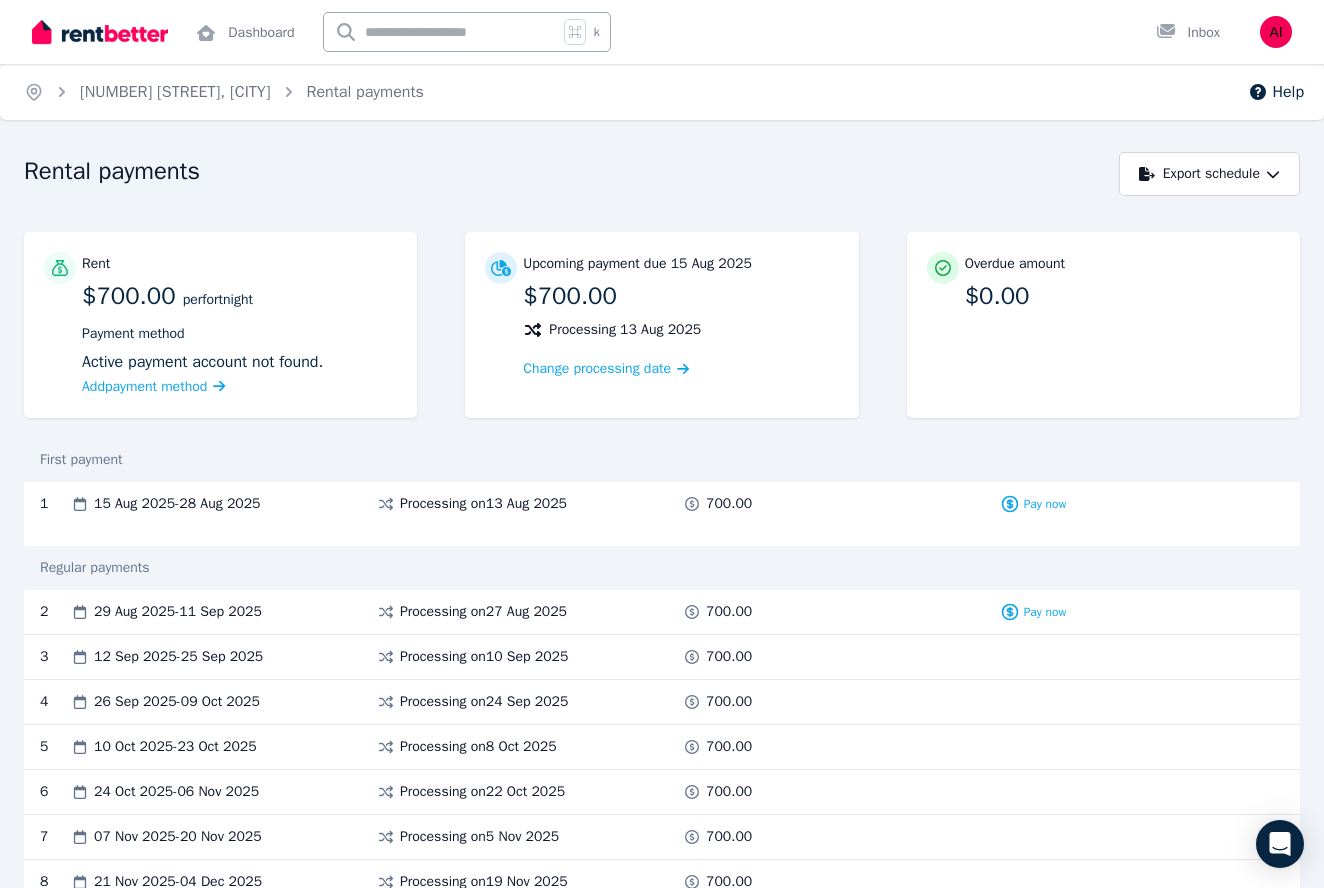 scroll, scrollTop: 0, scrollLeft: 0, axis: both 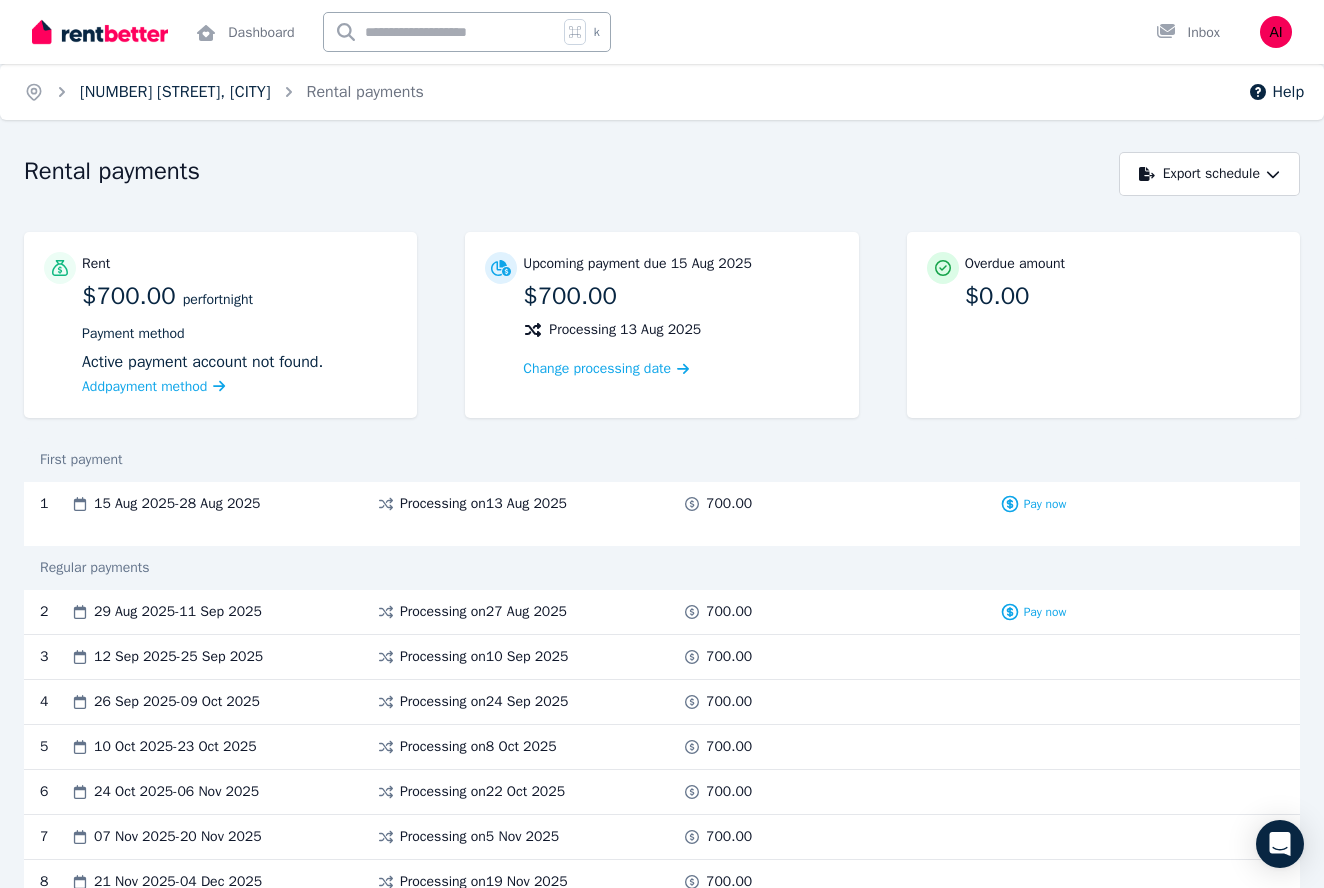 click on "[NUMBER] [STREET], [CITY]" at bounding box center [175, 92] 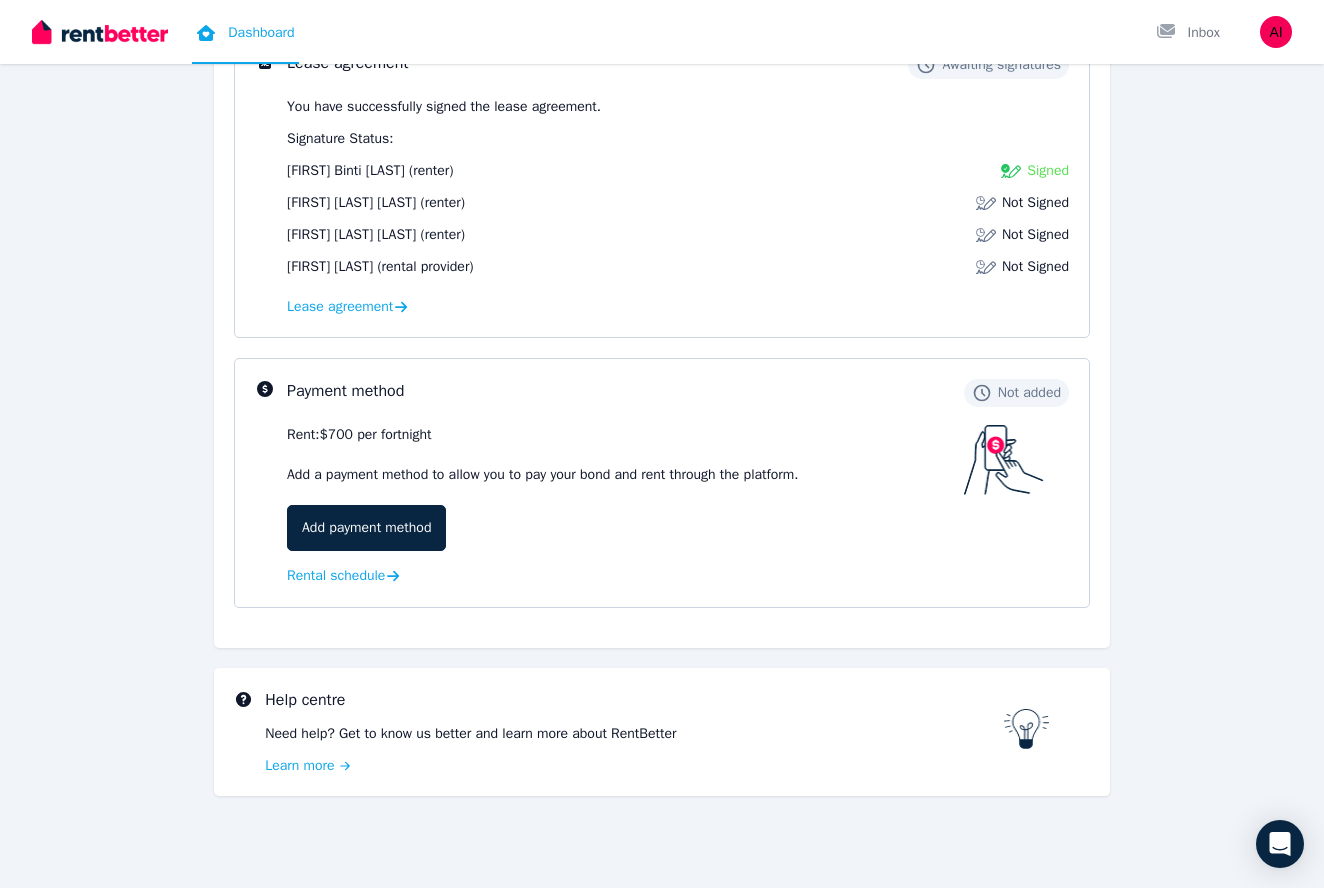 scroll, scrollTop: 290, scrollLeft: 0, axis: vertical 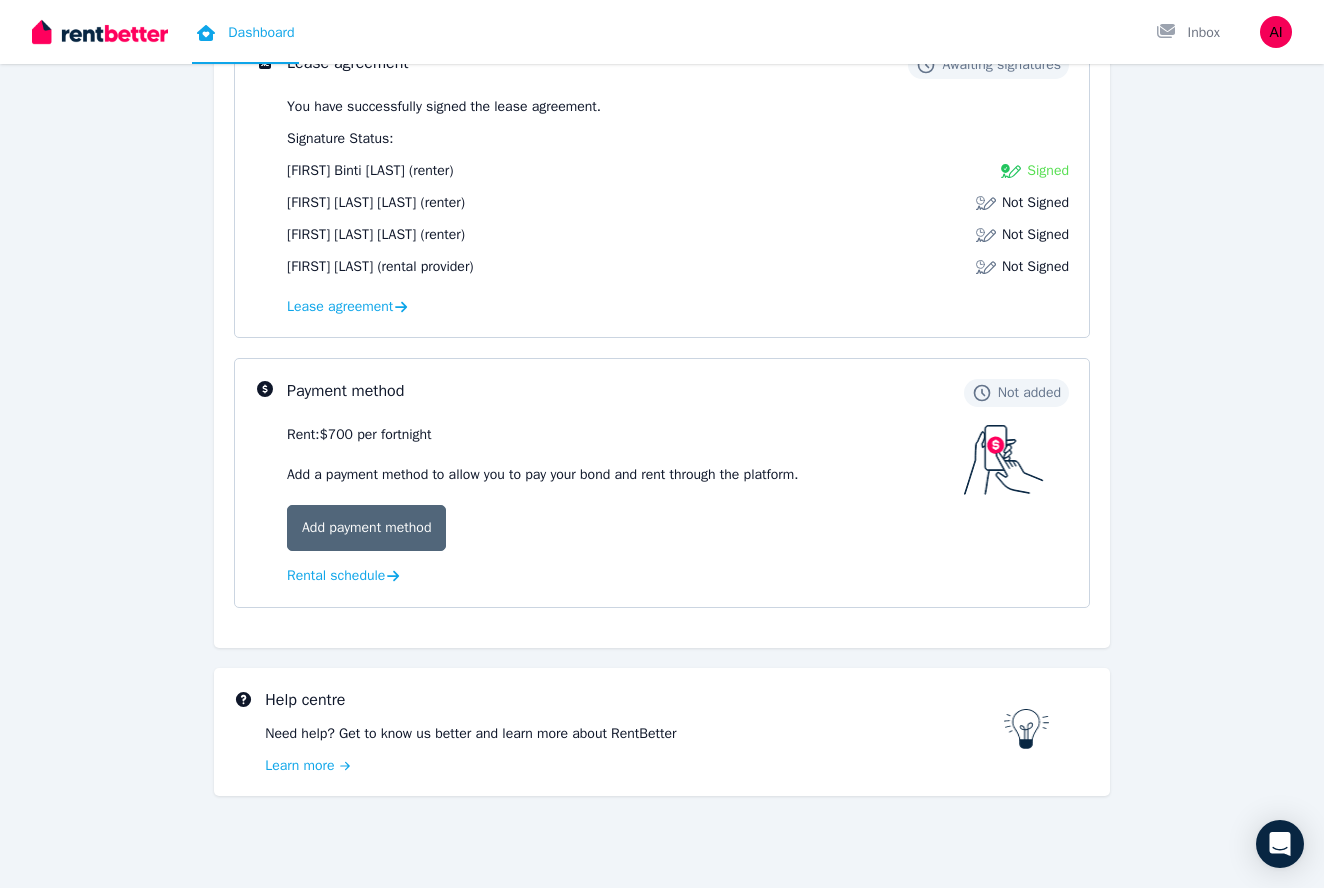 click on "Add payment method" at bounding box center (366, 528) 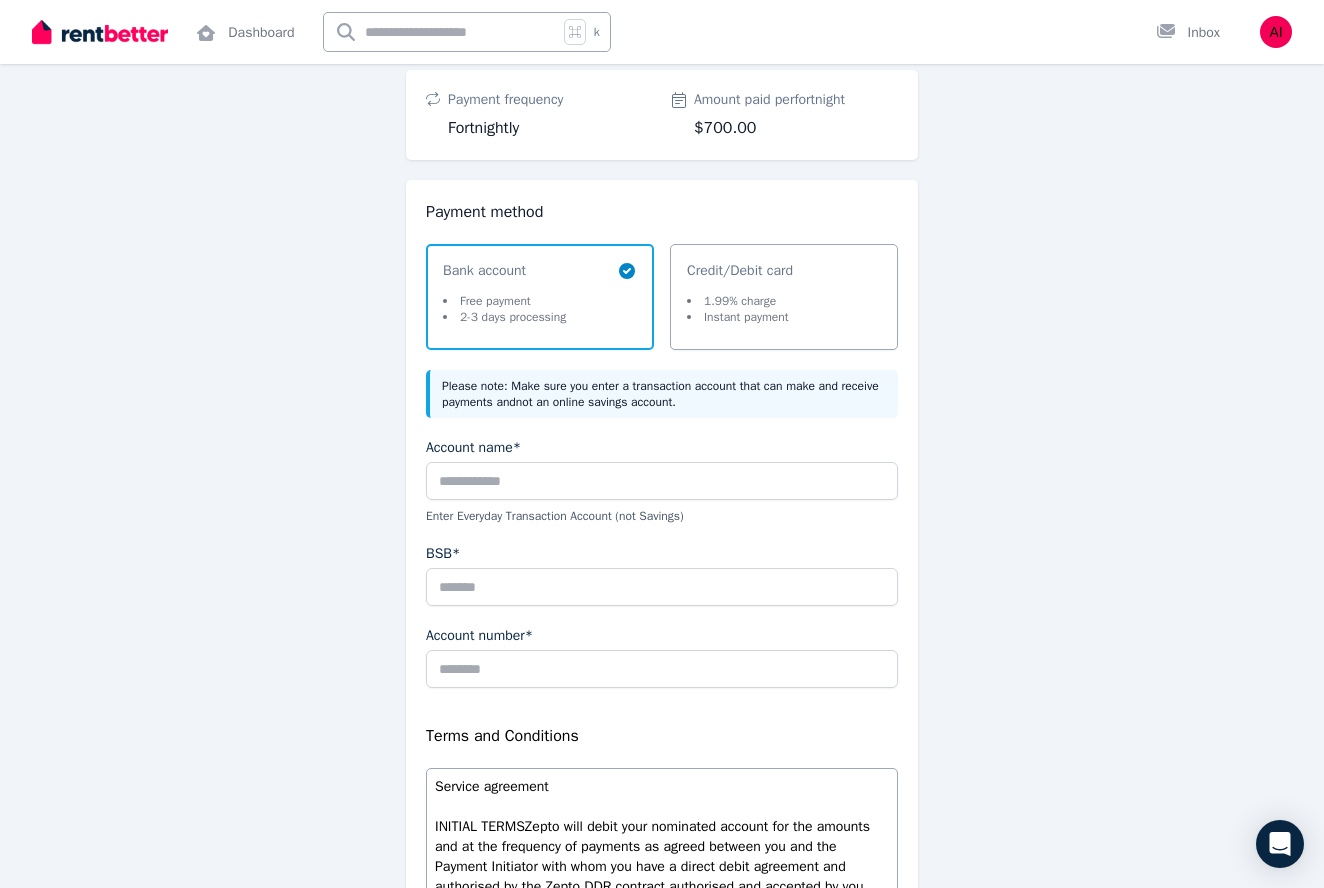 scroll, scrollTop: 184, scrollLeft: 0, axis: vertical 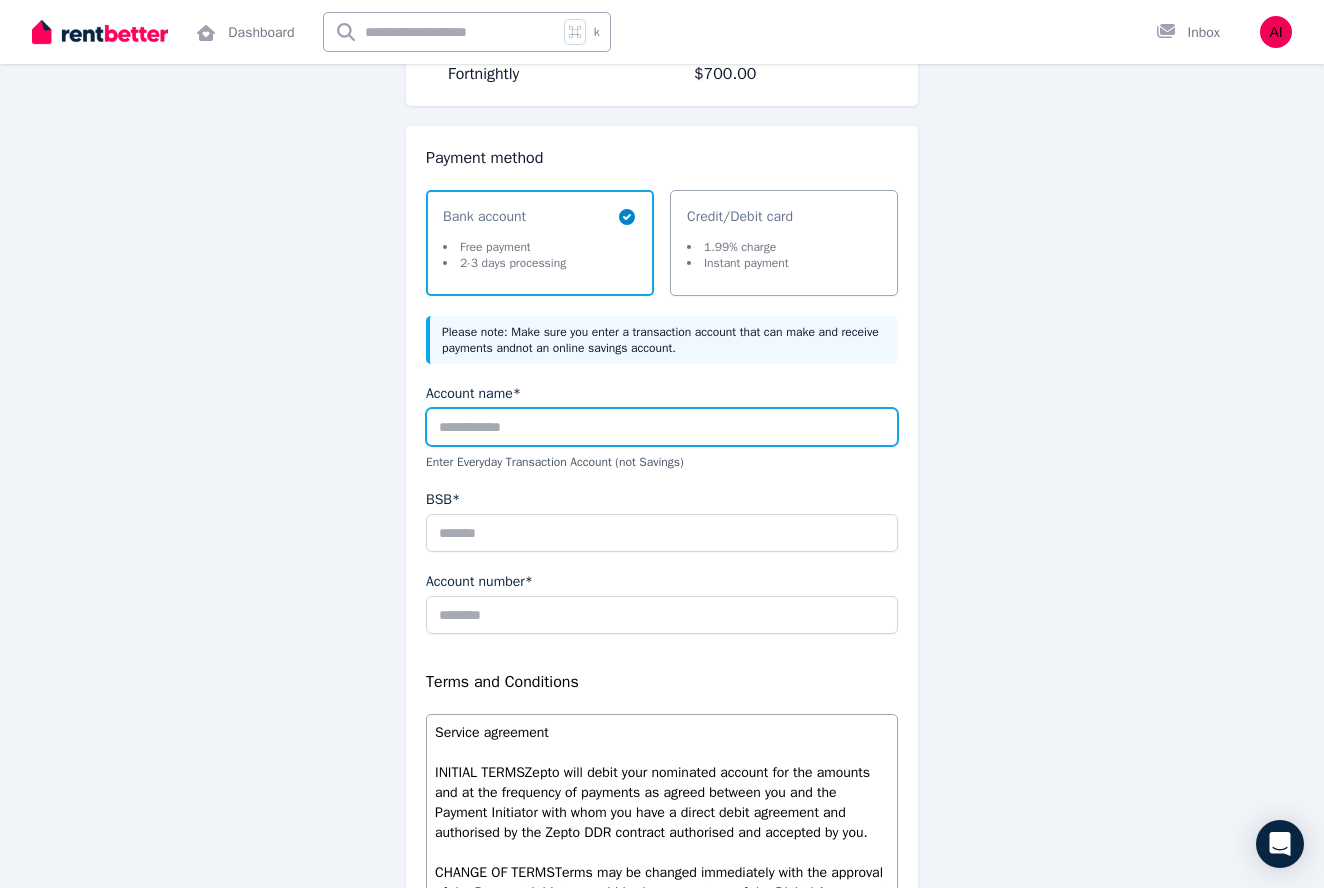 click on "Account name*" at bounding box center (662, 427) 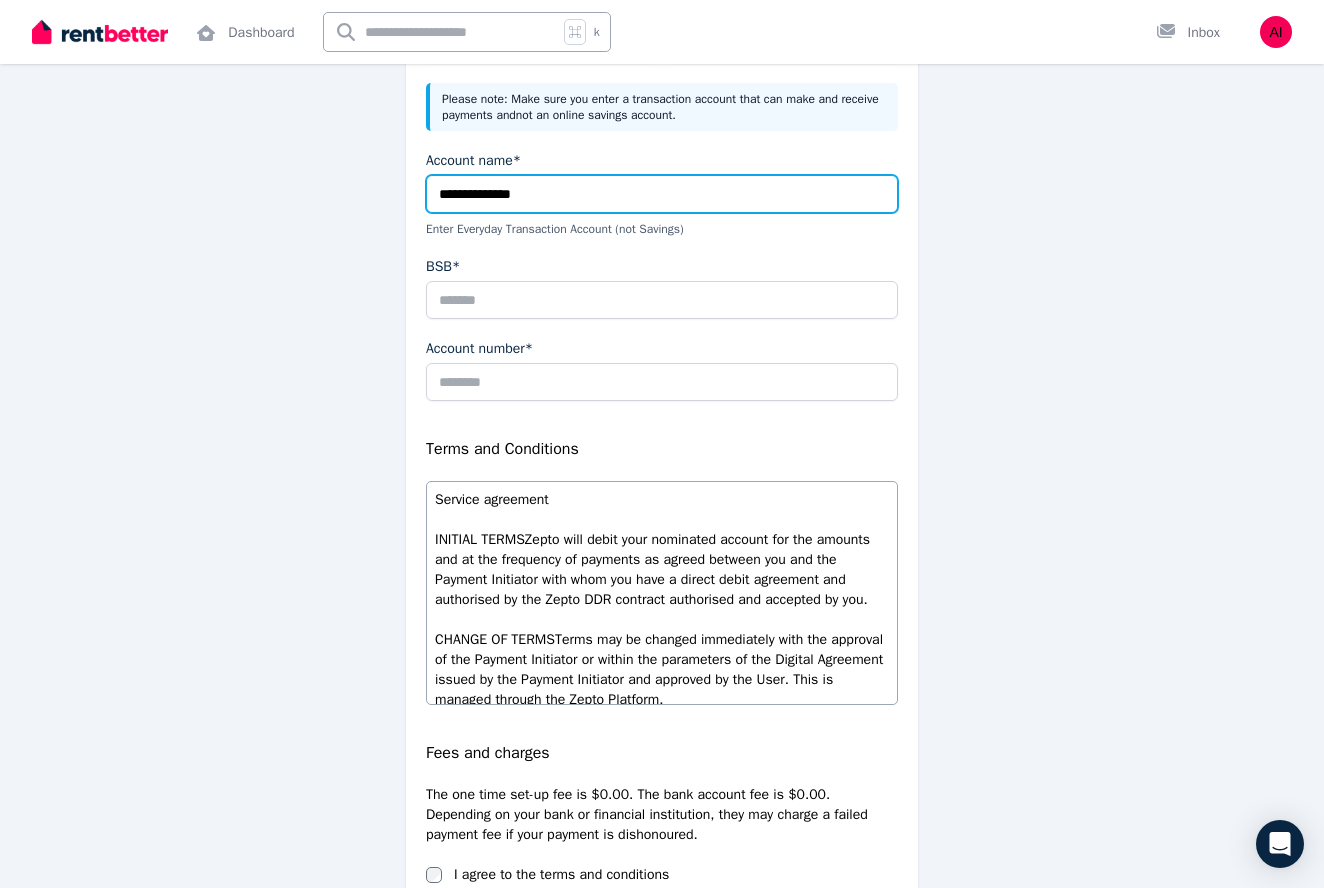 scroll, scrollTop: 425, scrollLeft: 0, axis: vertical 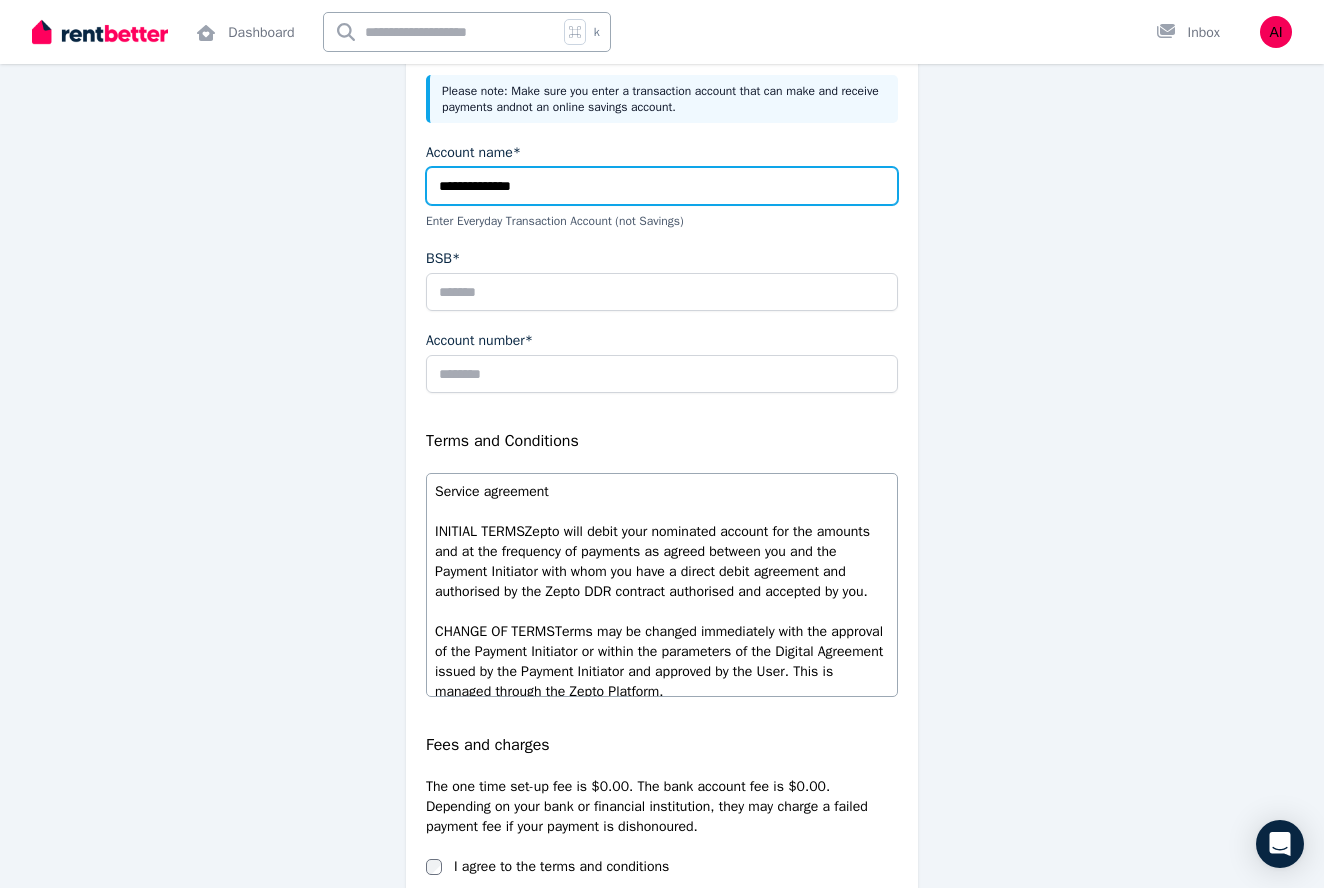 type on "**********" 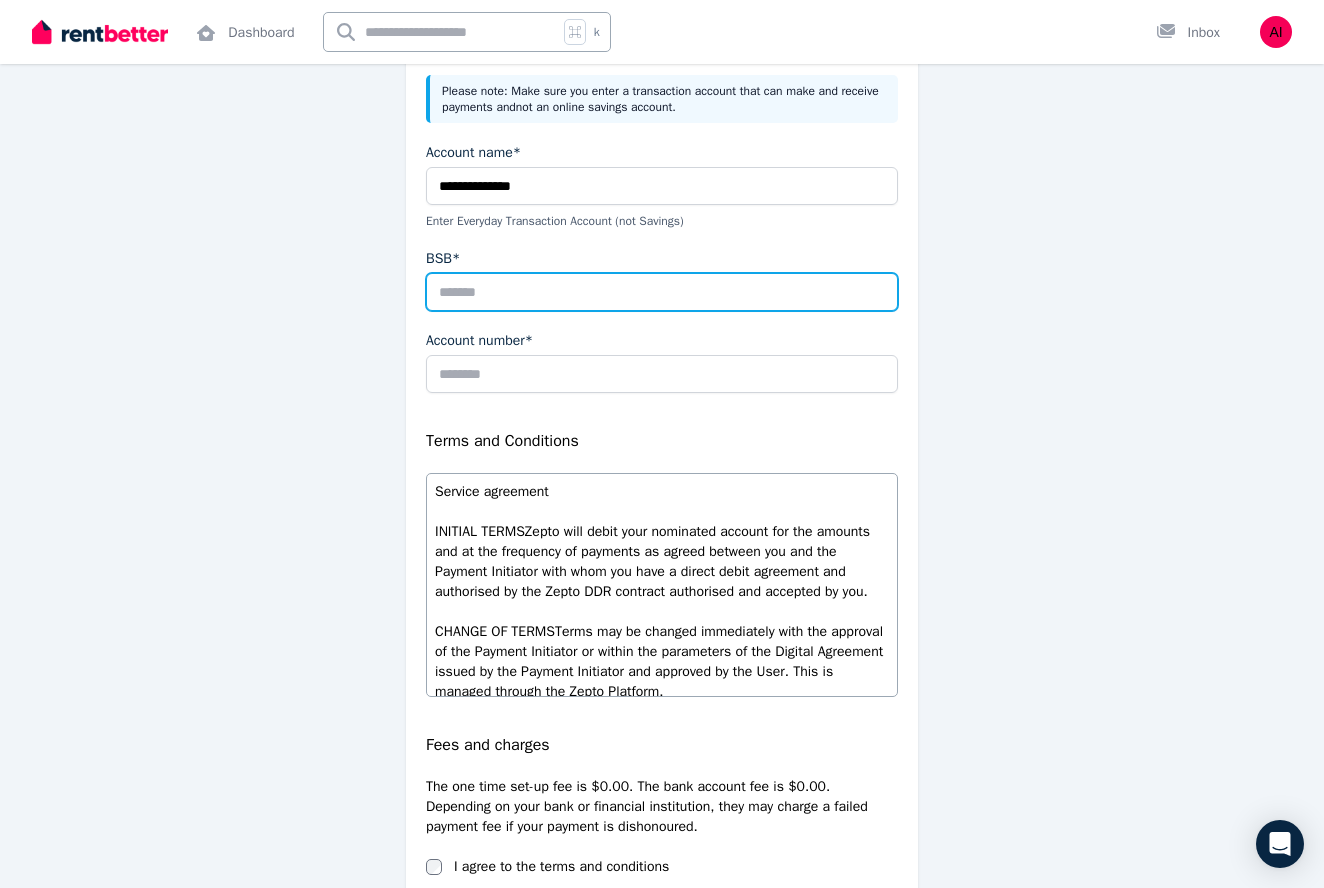 click on "BSB*" at bounding box center (662, 292) 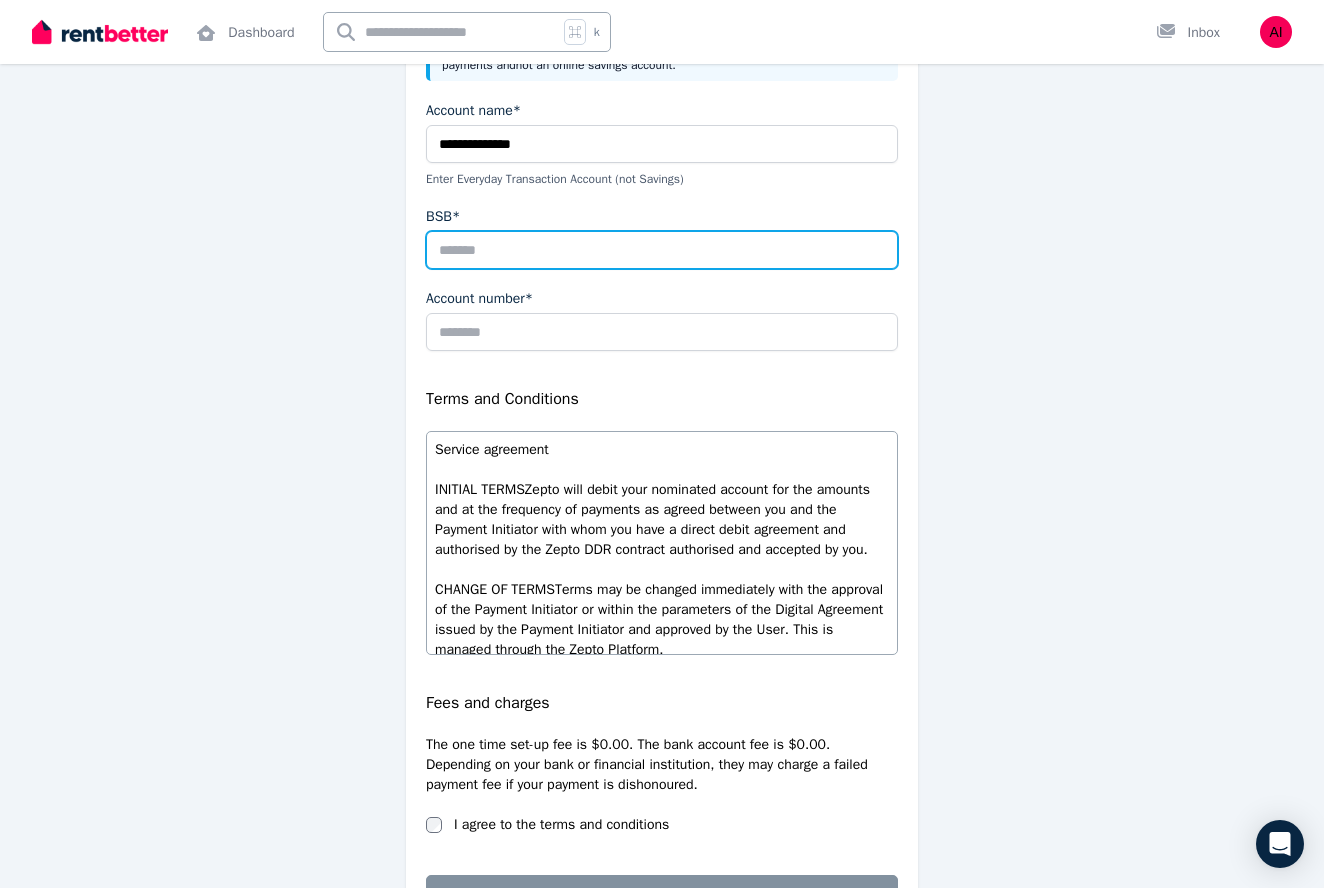 scroll, scrollTop: 490, scrollLeft: 0, axis: vertical 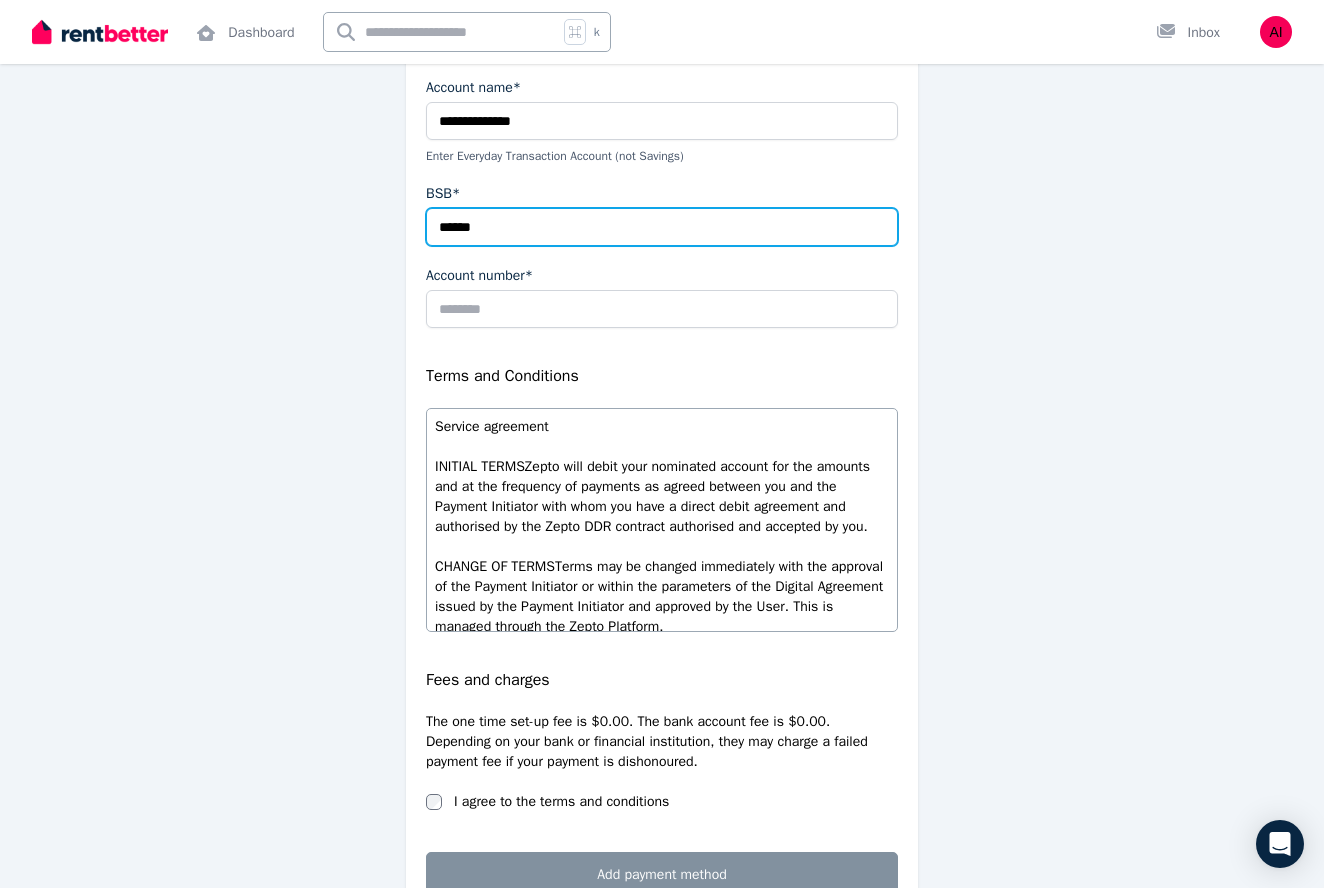 type on "******" 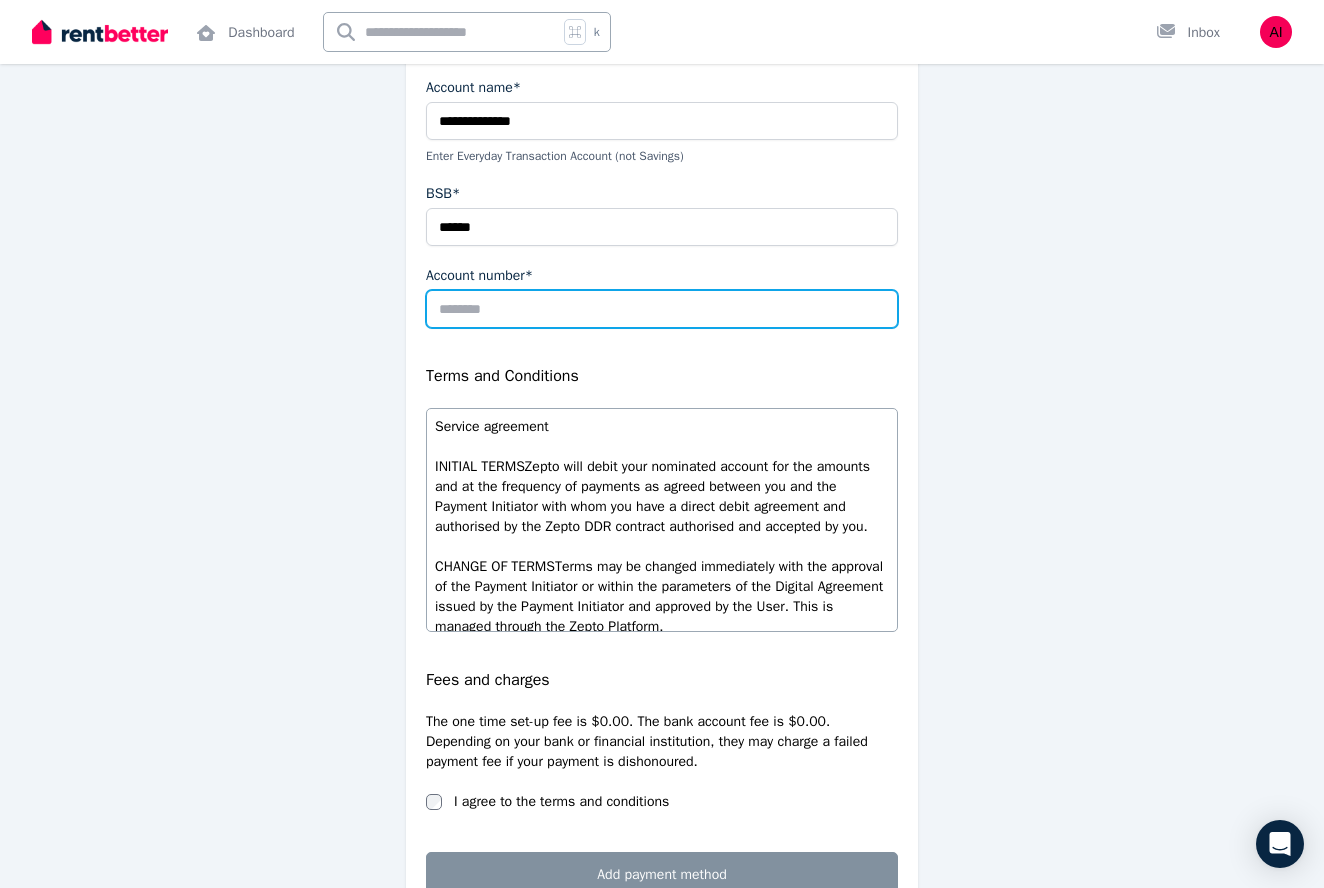 click on "Account number*" at bounding box center (662, 309) 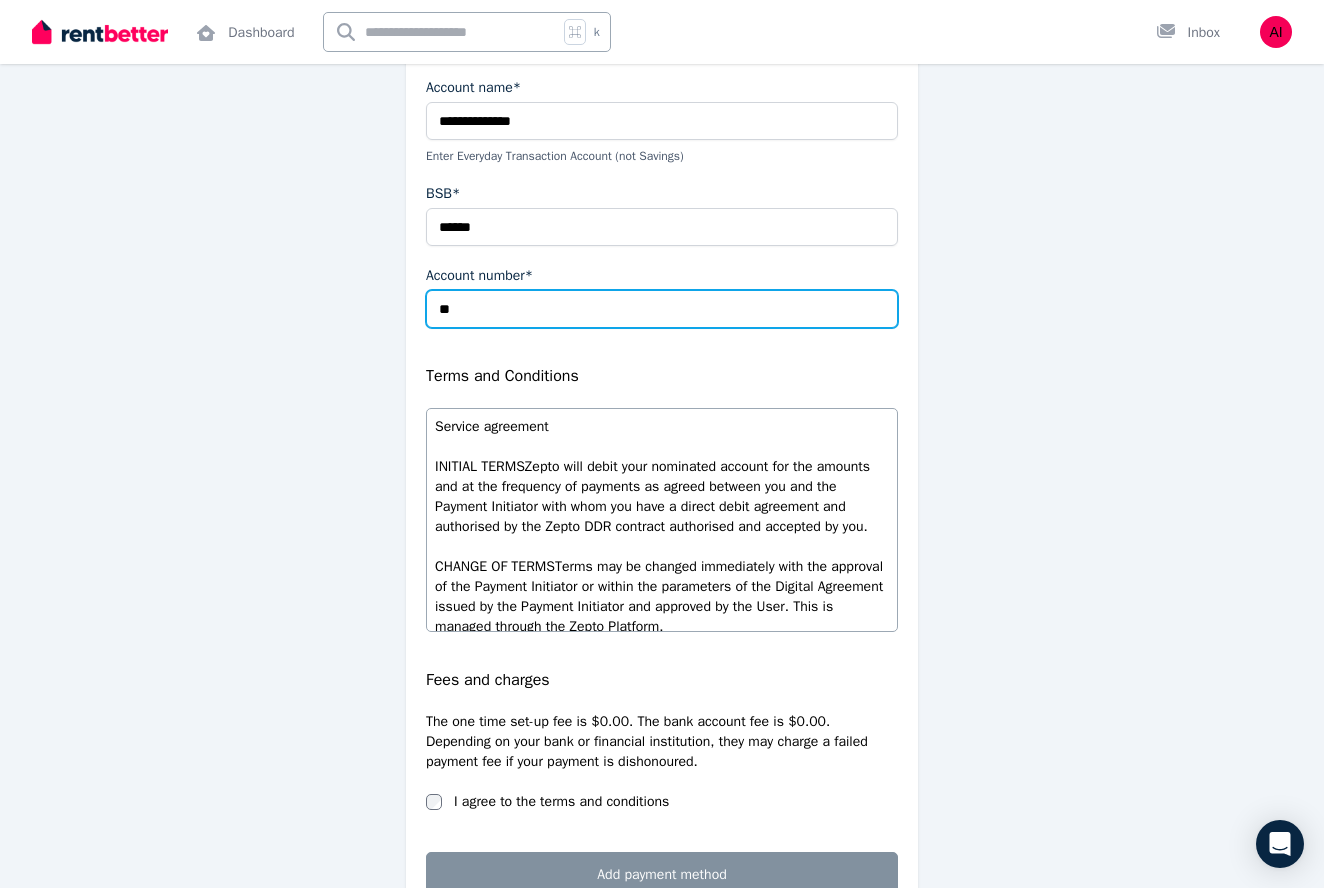 type on "*" 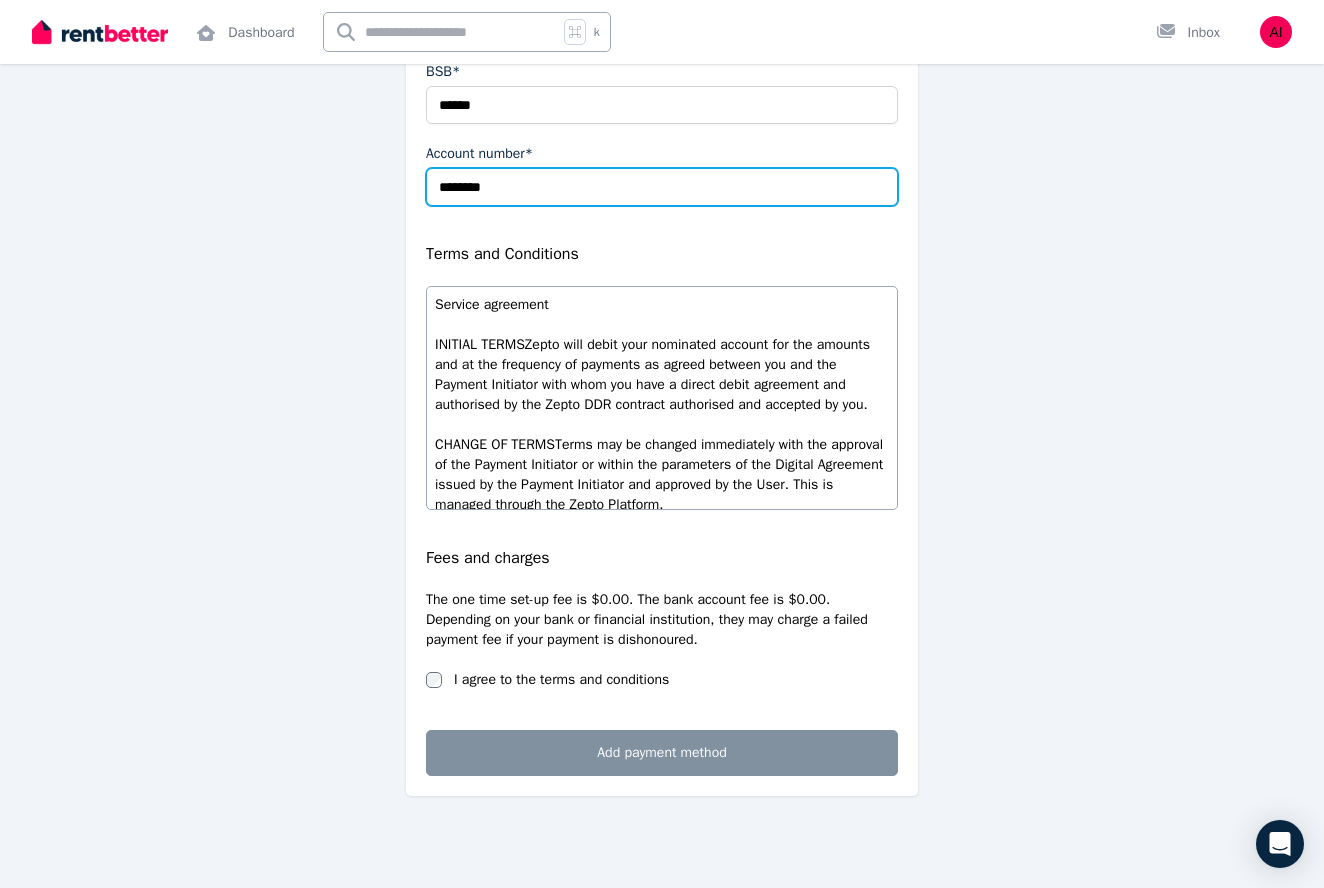 scroll, scrollTop: 612, scrollLeft: 0, axis: vertical 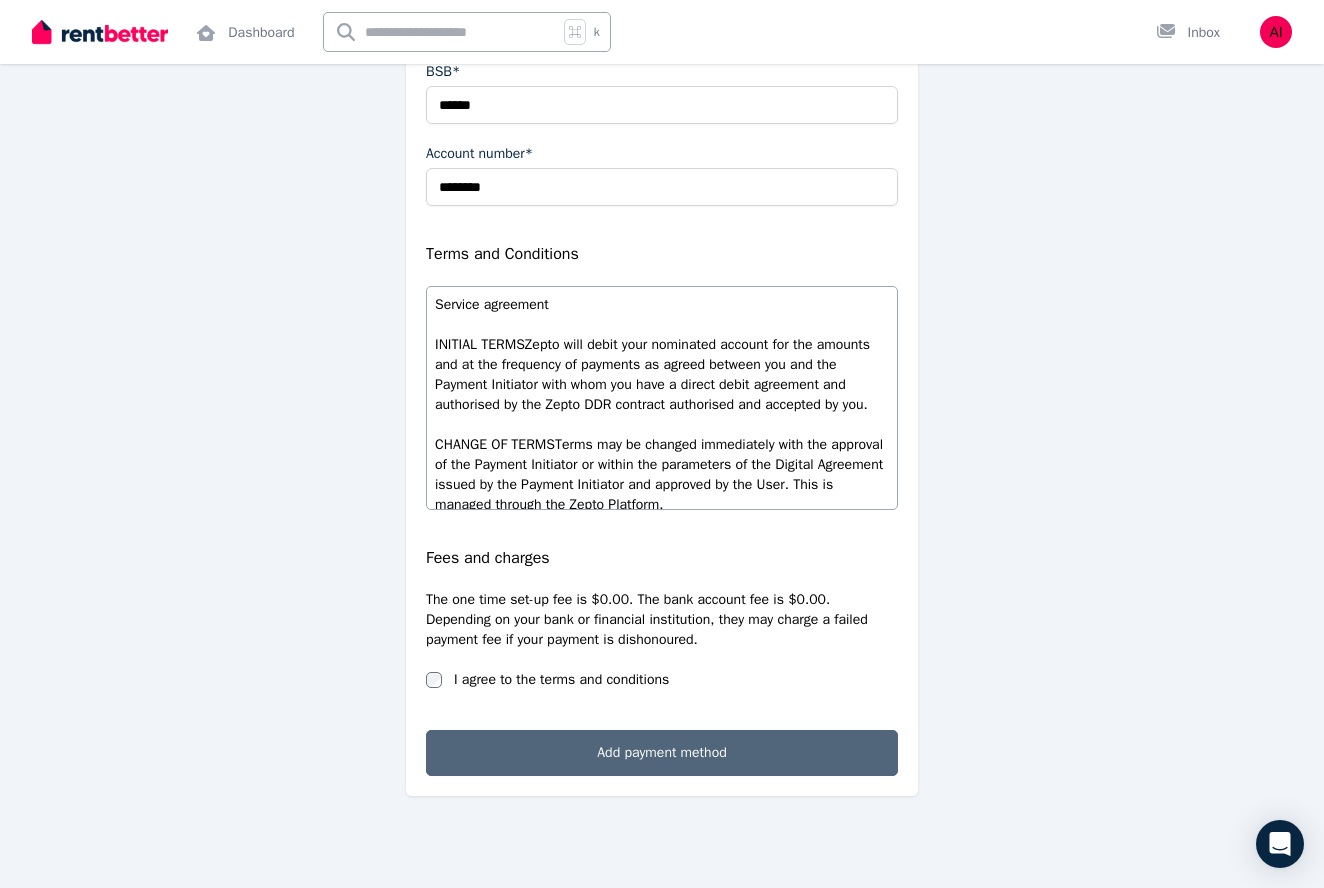 click on "Add payment method" at bounding box center (662, 753) 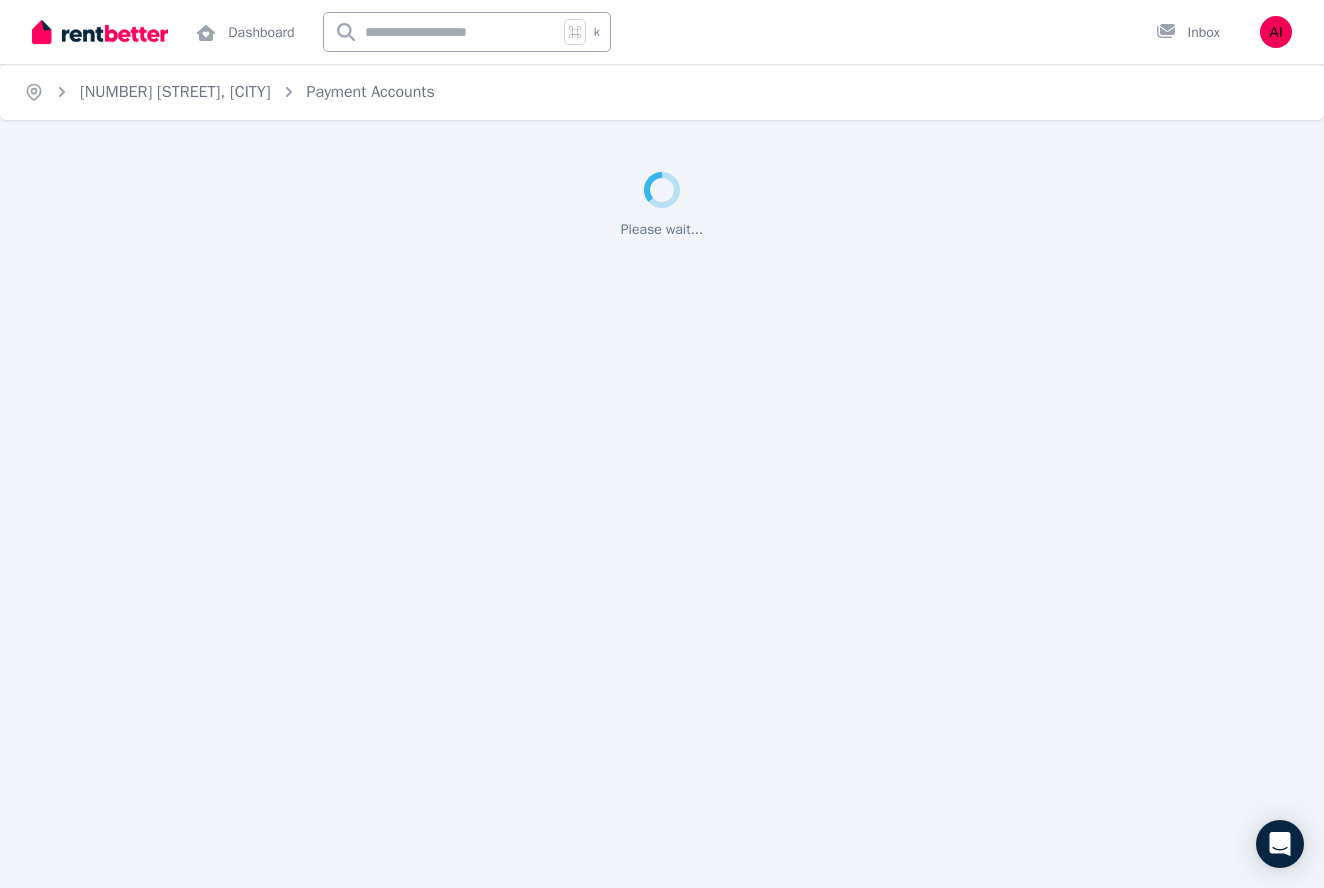 scroll, scrollTop: 0, scrollLeft: 0, axis: both 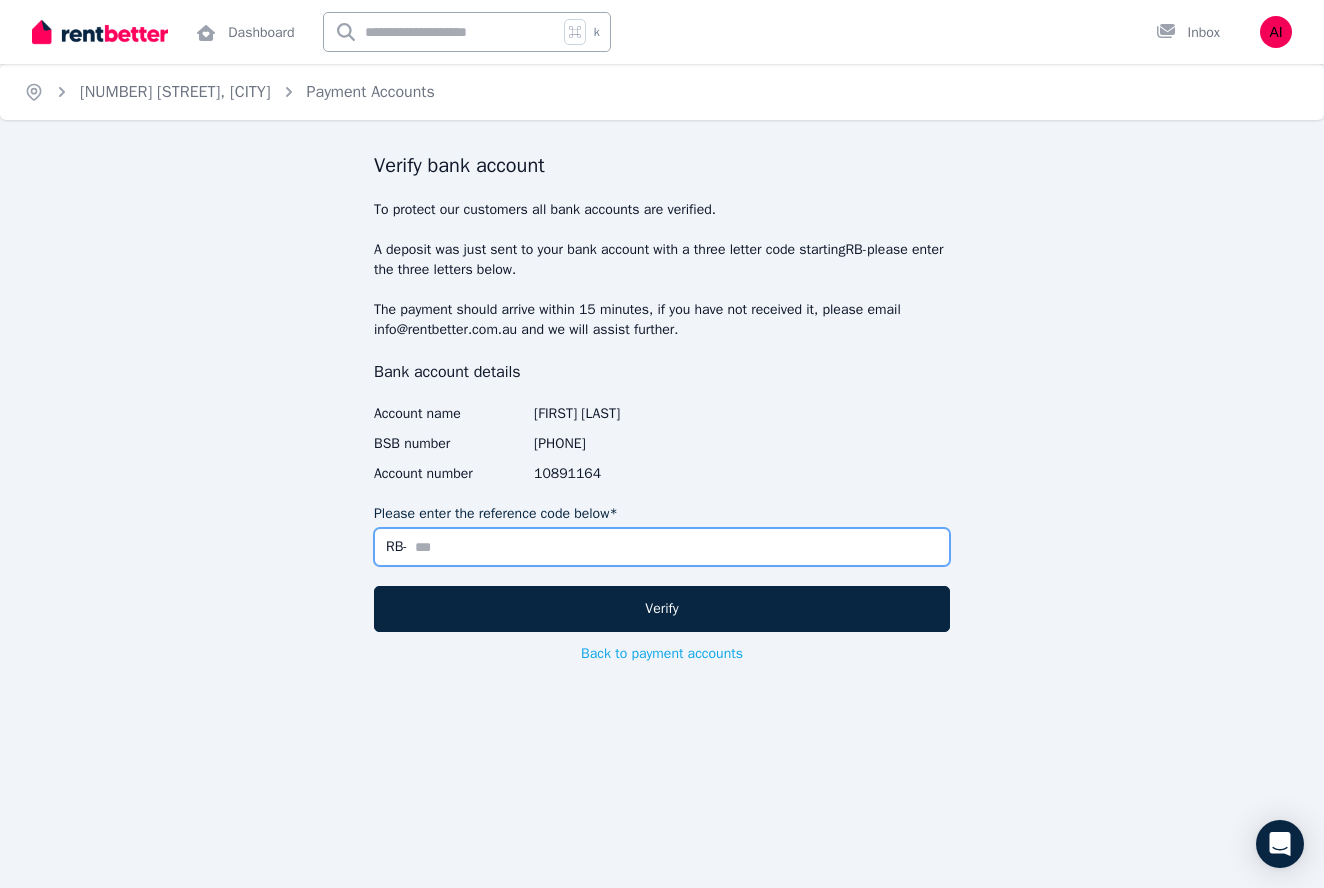 click on "Please enter the reference code below*" at bounding box center [662, 547] 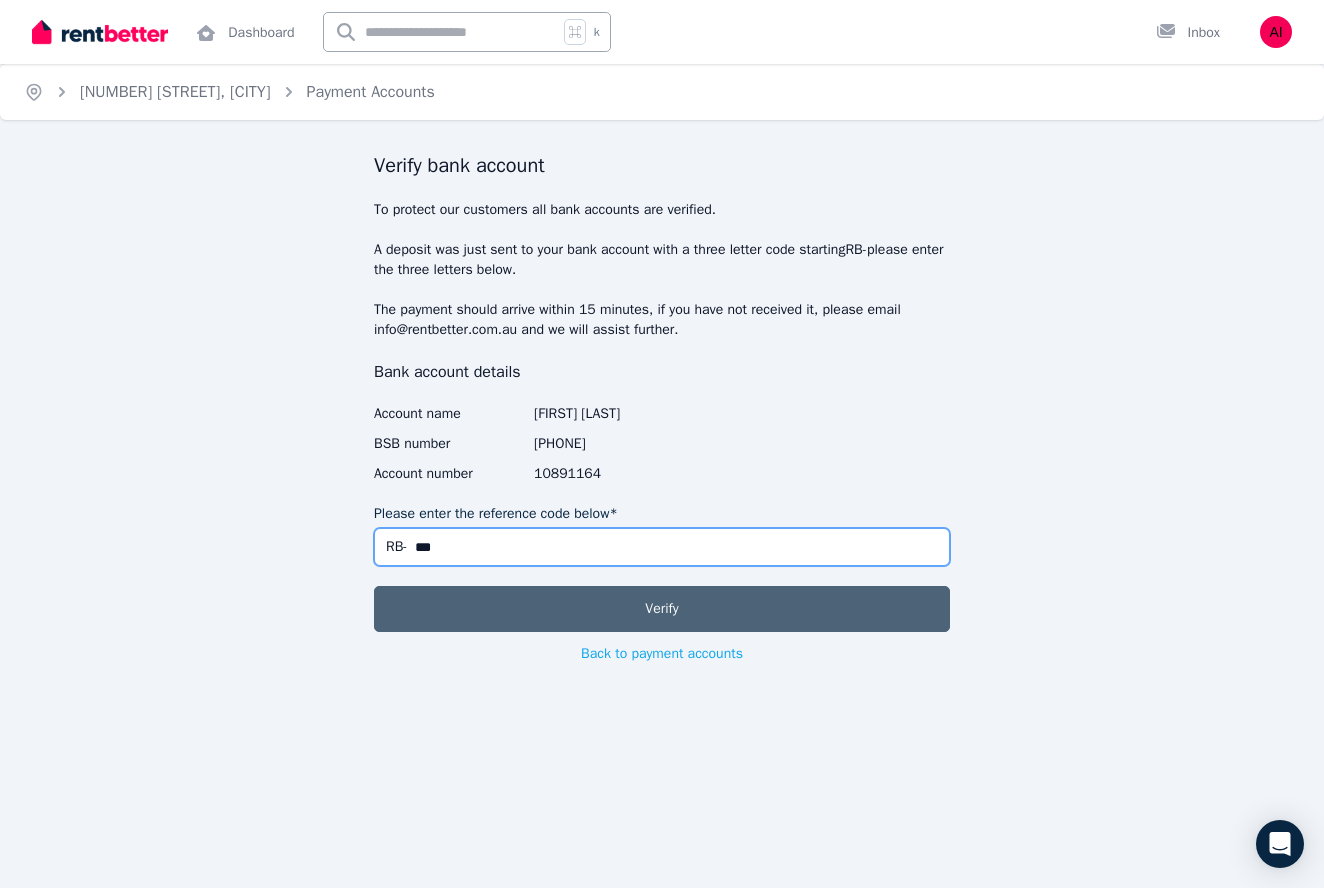 type on "***" 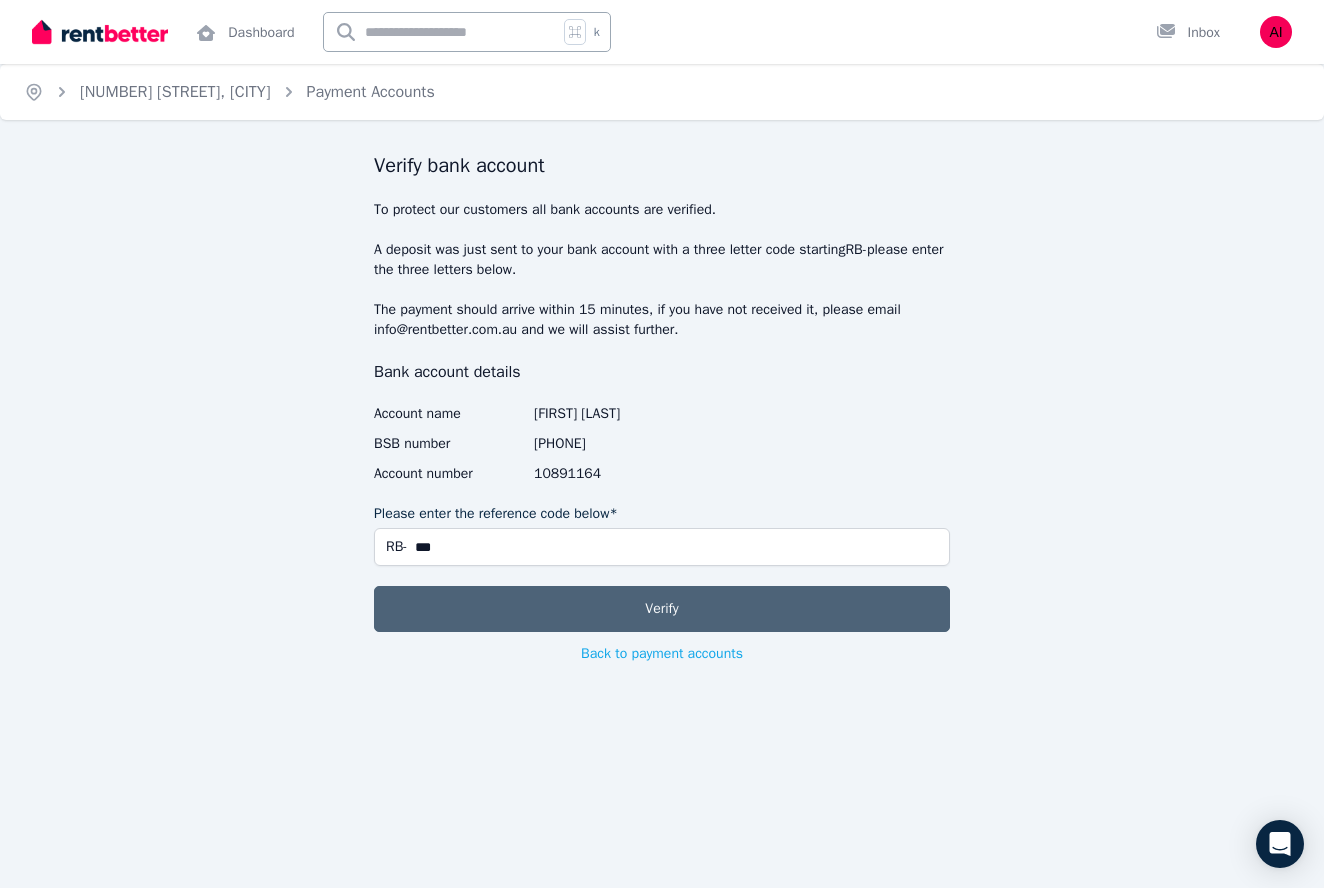click on "Verify" at bounding box center [662, 609] 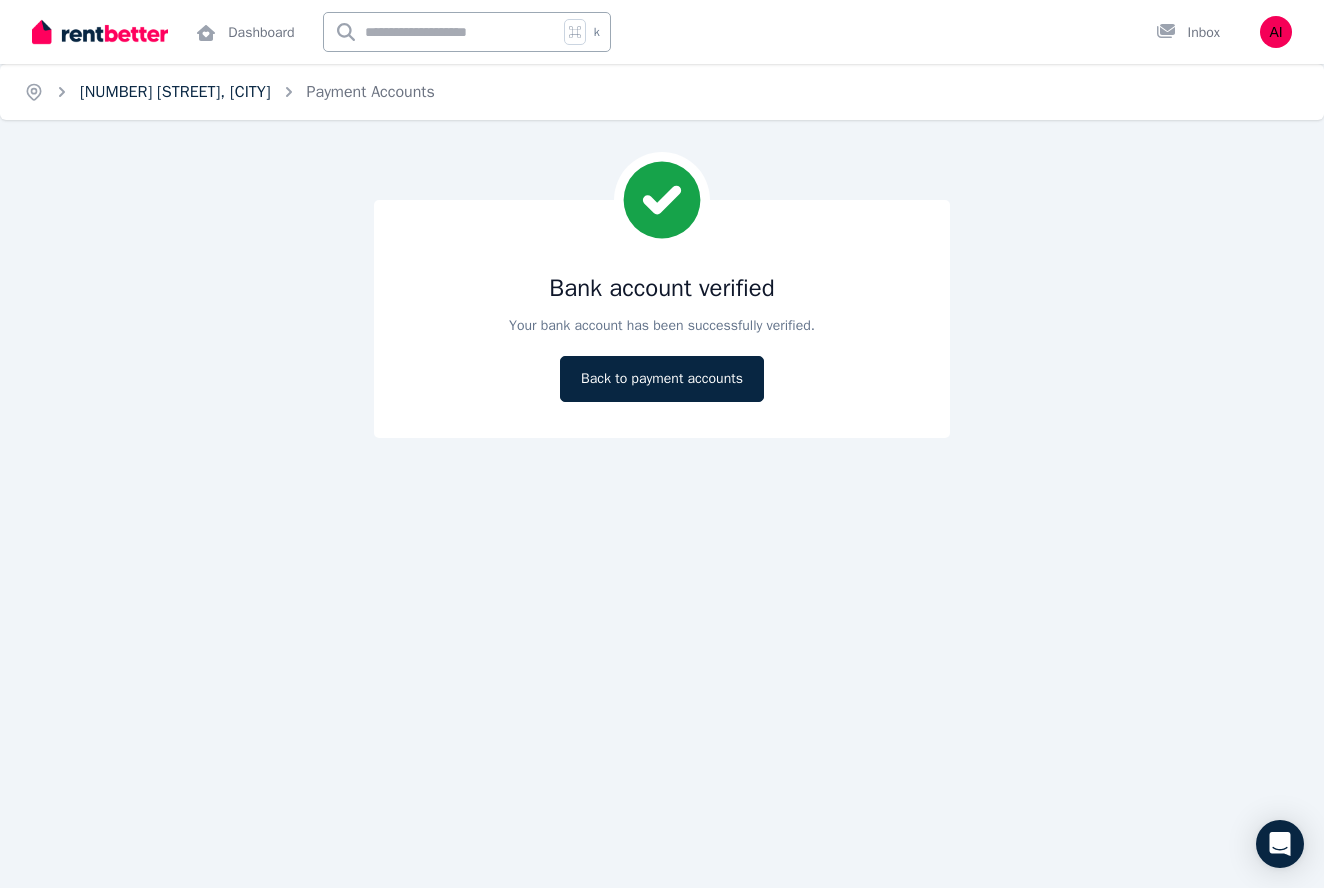 click on "[NUMBER] [STREET], [CITY]" at bounding box center [175, 92] 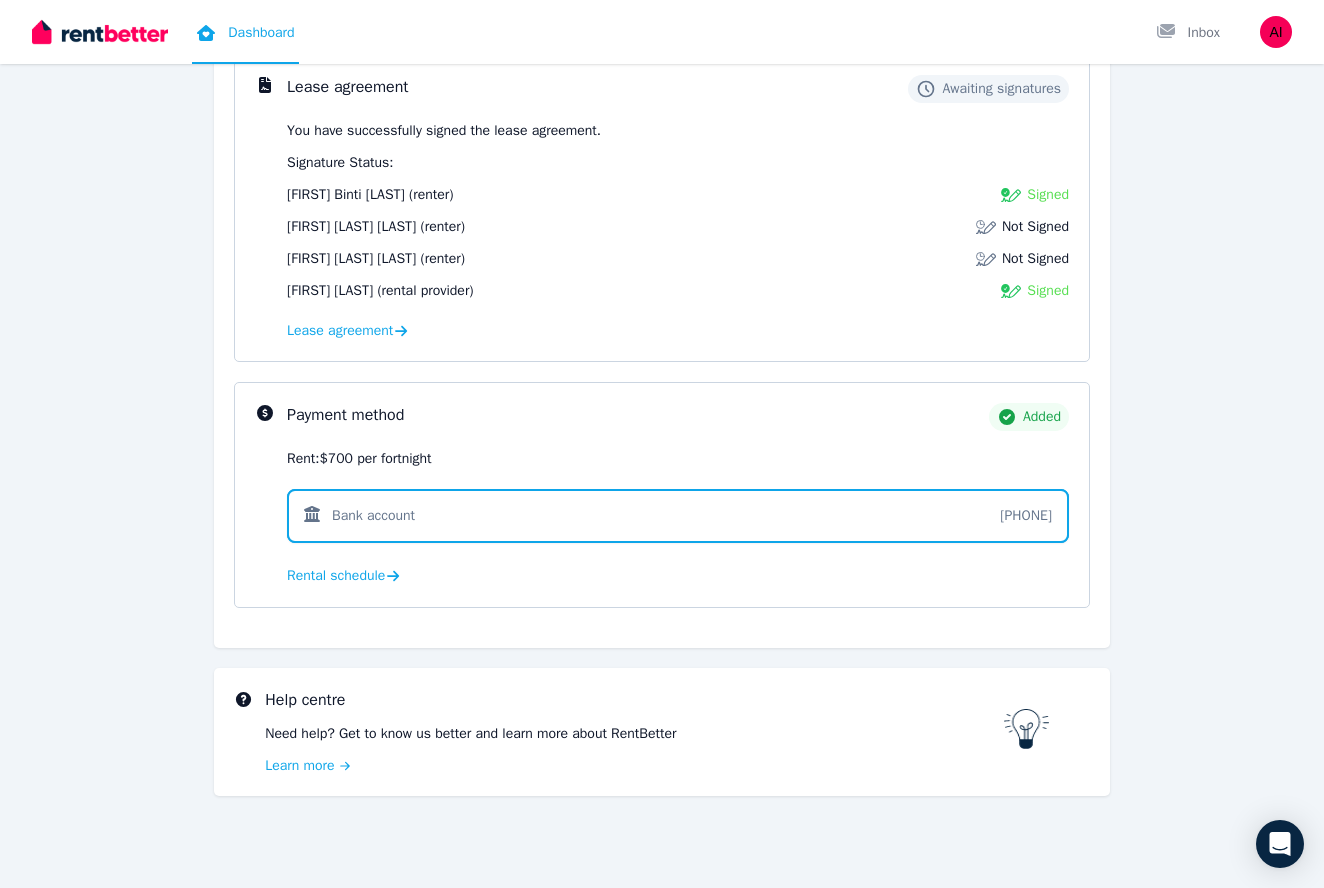 scroll, scrollTop: 266, scrollLeft: 0, axis: vertical 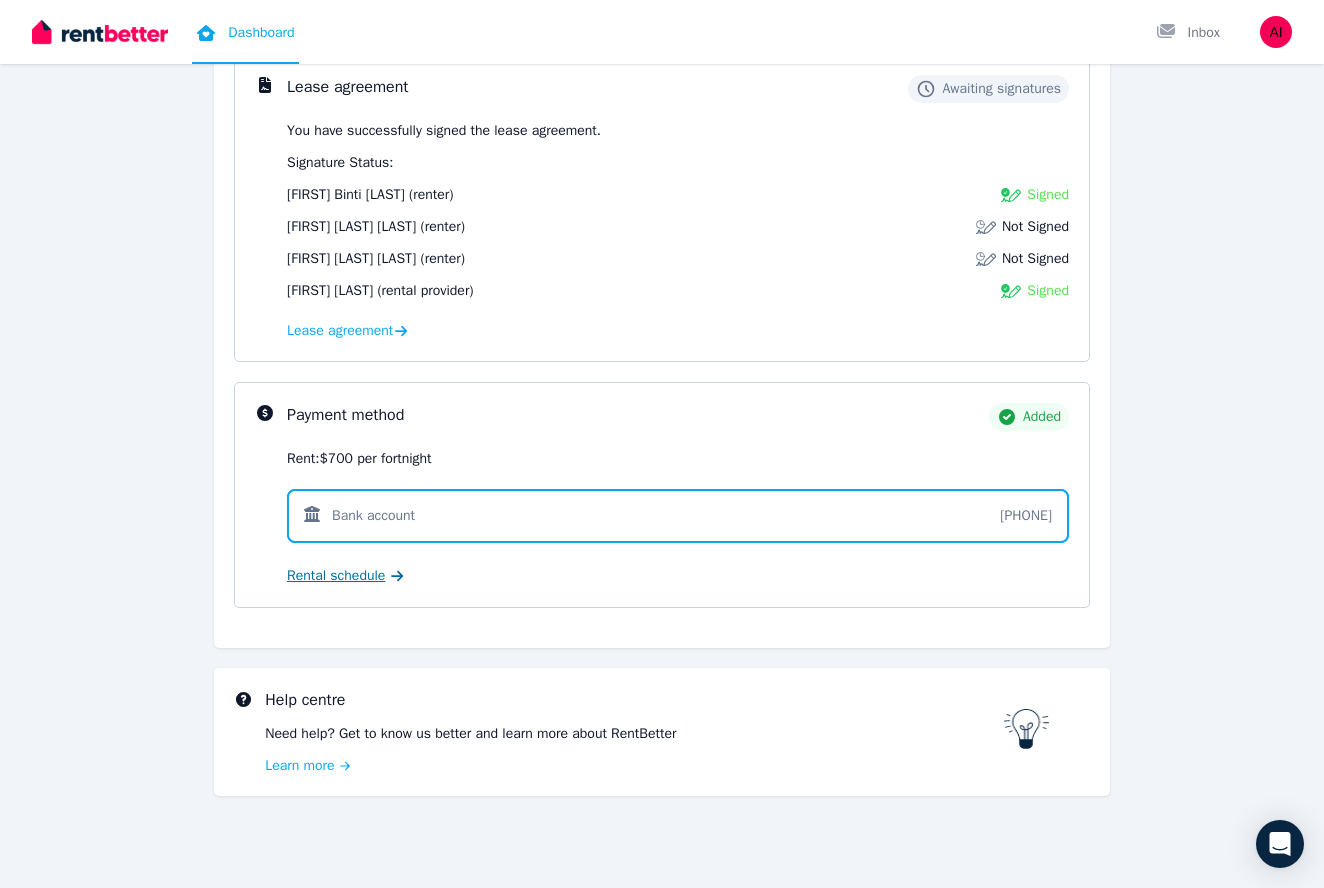 click on "Rental schedule" at bounding box center (336, 576) 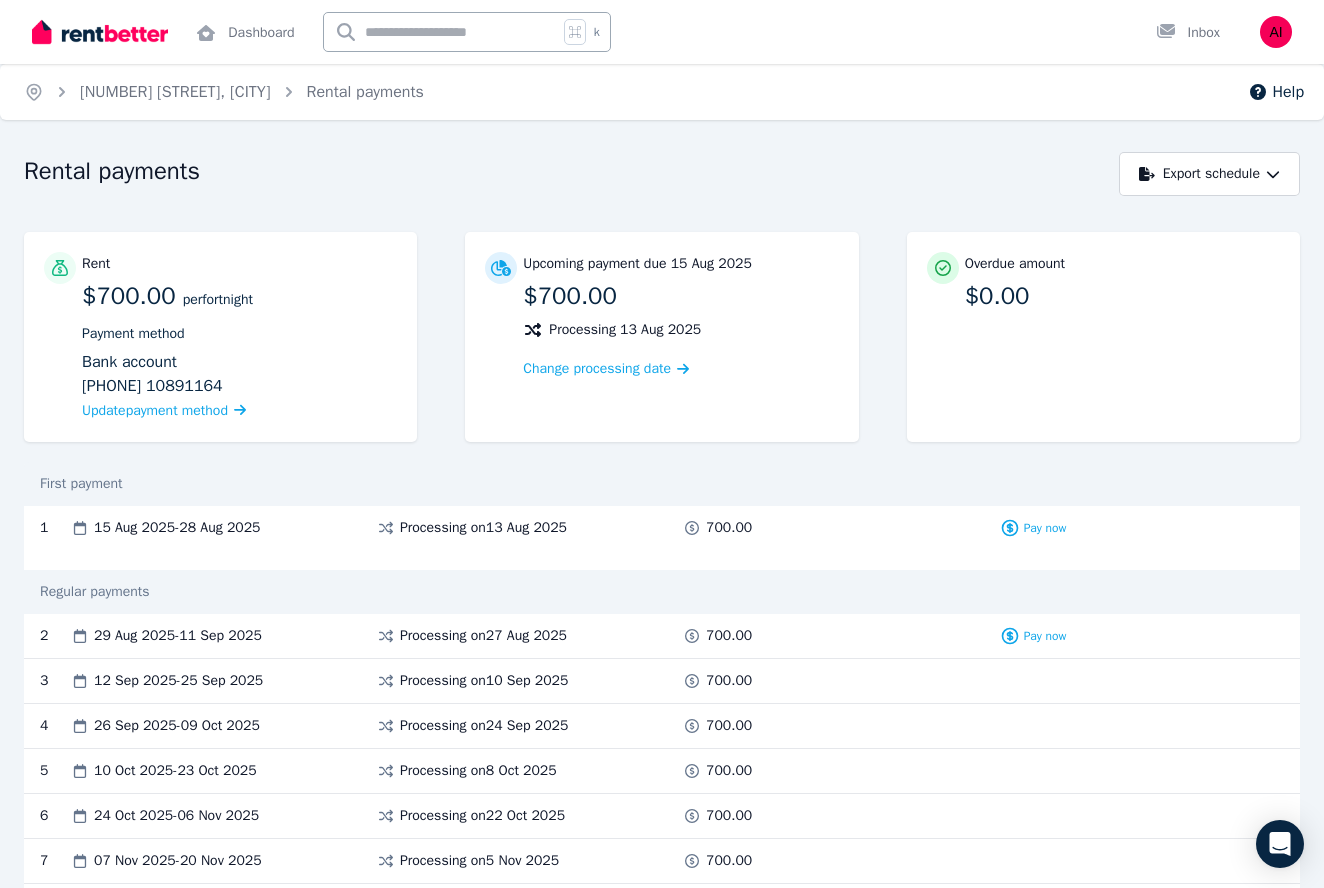 scroll, scrollTop: 0, scrollLeft: 0, axis: both 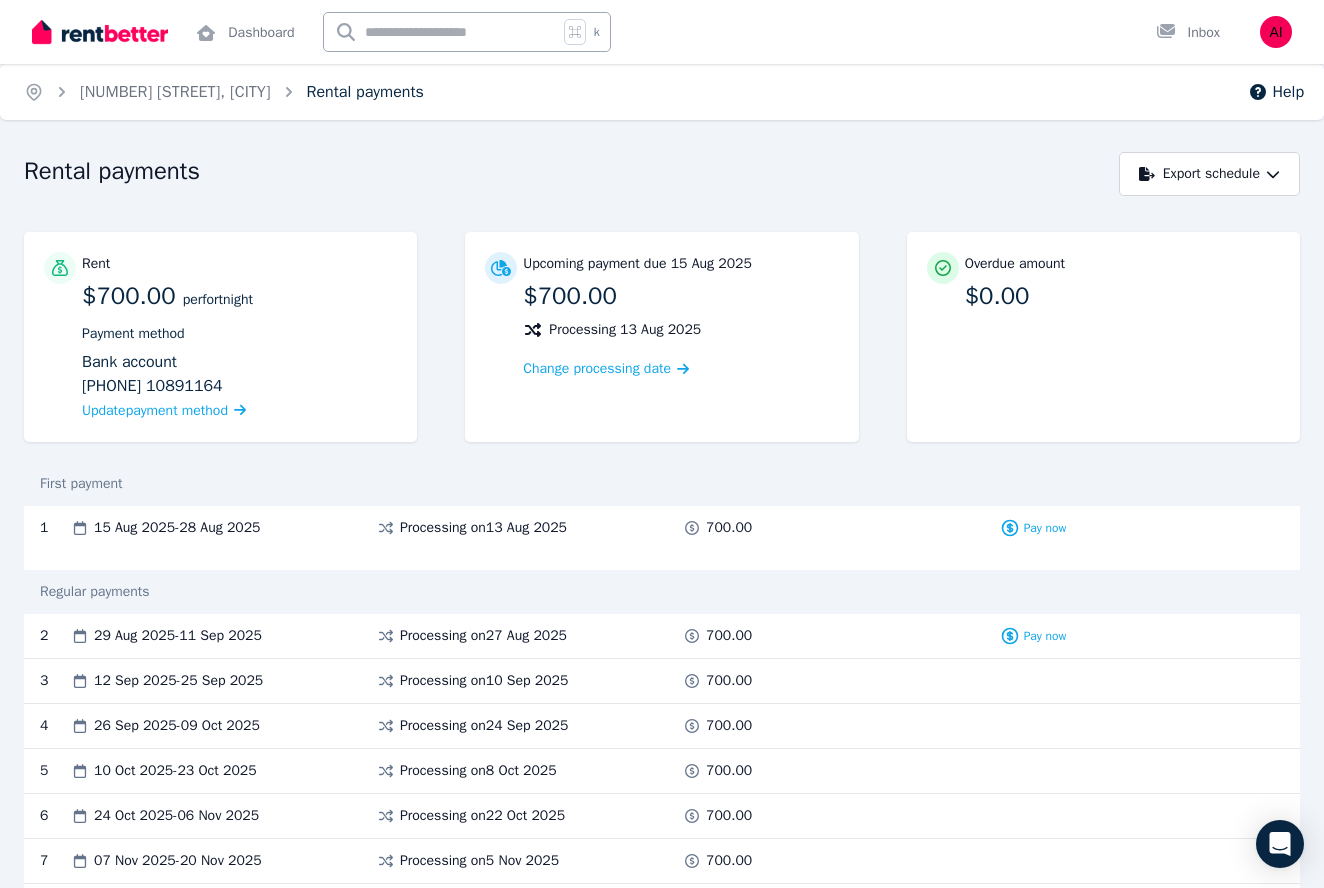 click on "Rental payments" at bounding box center [365, 92] 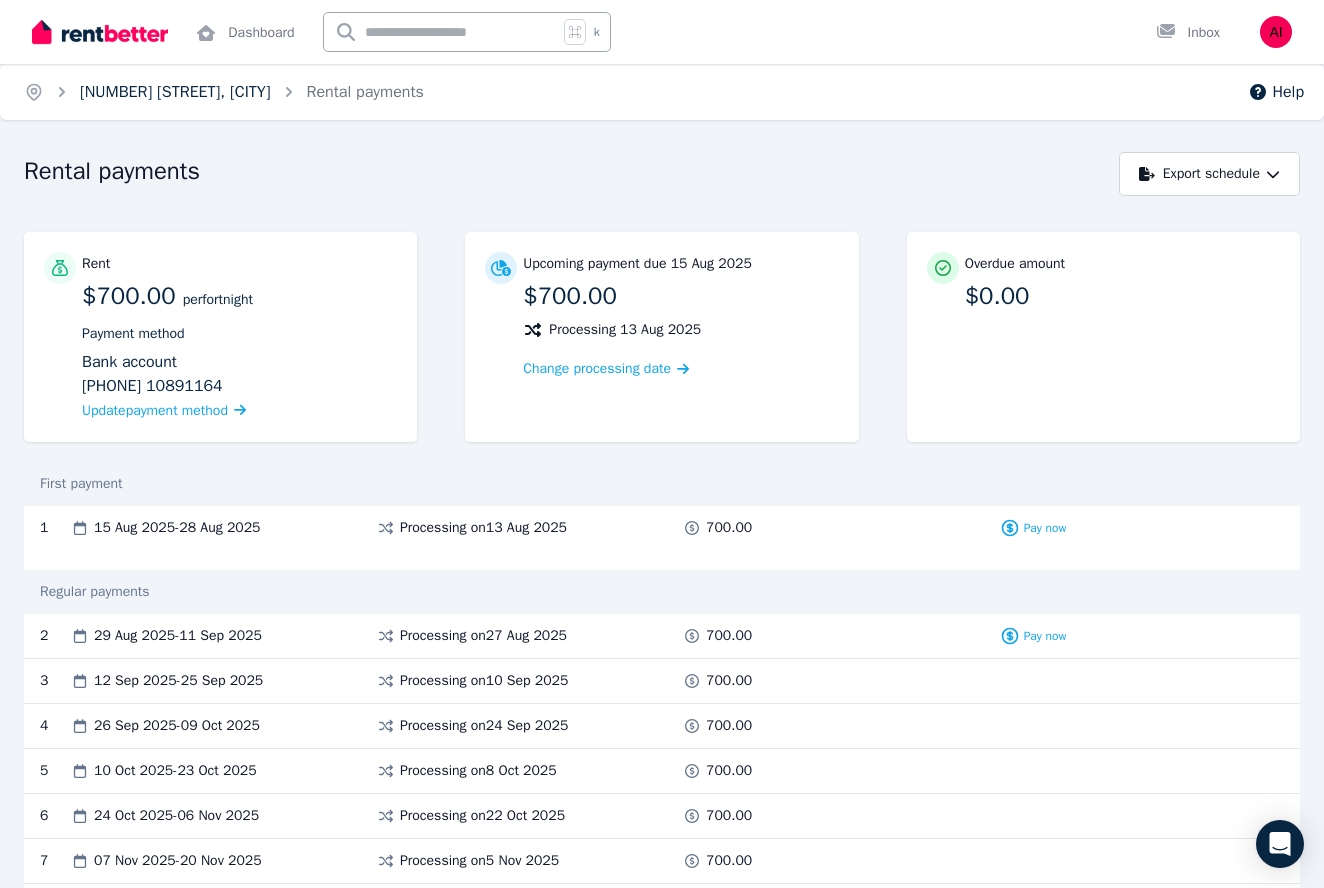 click on "[NUMBER] [STREET], [CITY]" at bounding box center [175, 92] 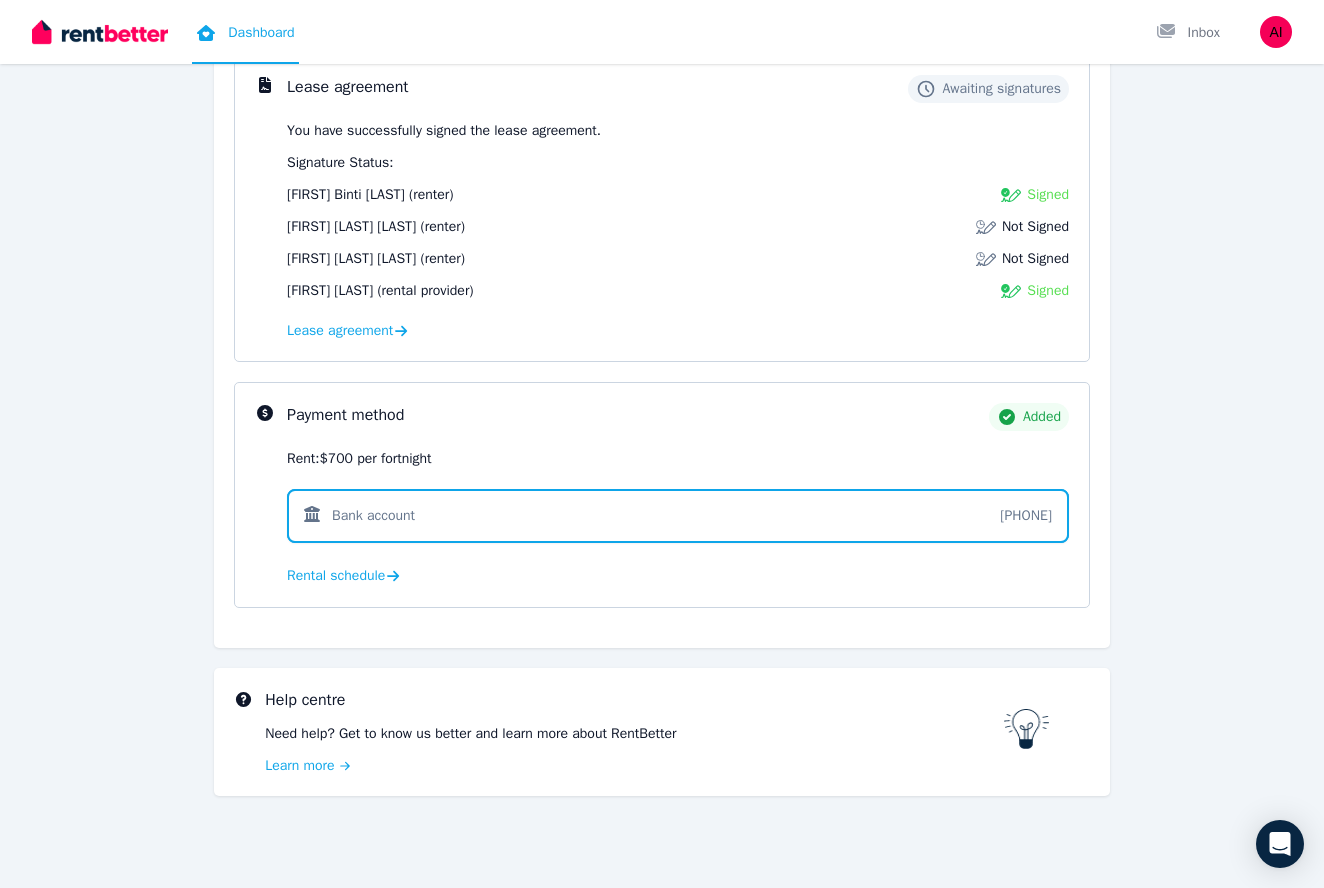 scroll, scrollTop: 266, scrollLeft: 0, axis: vertical 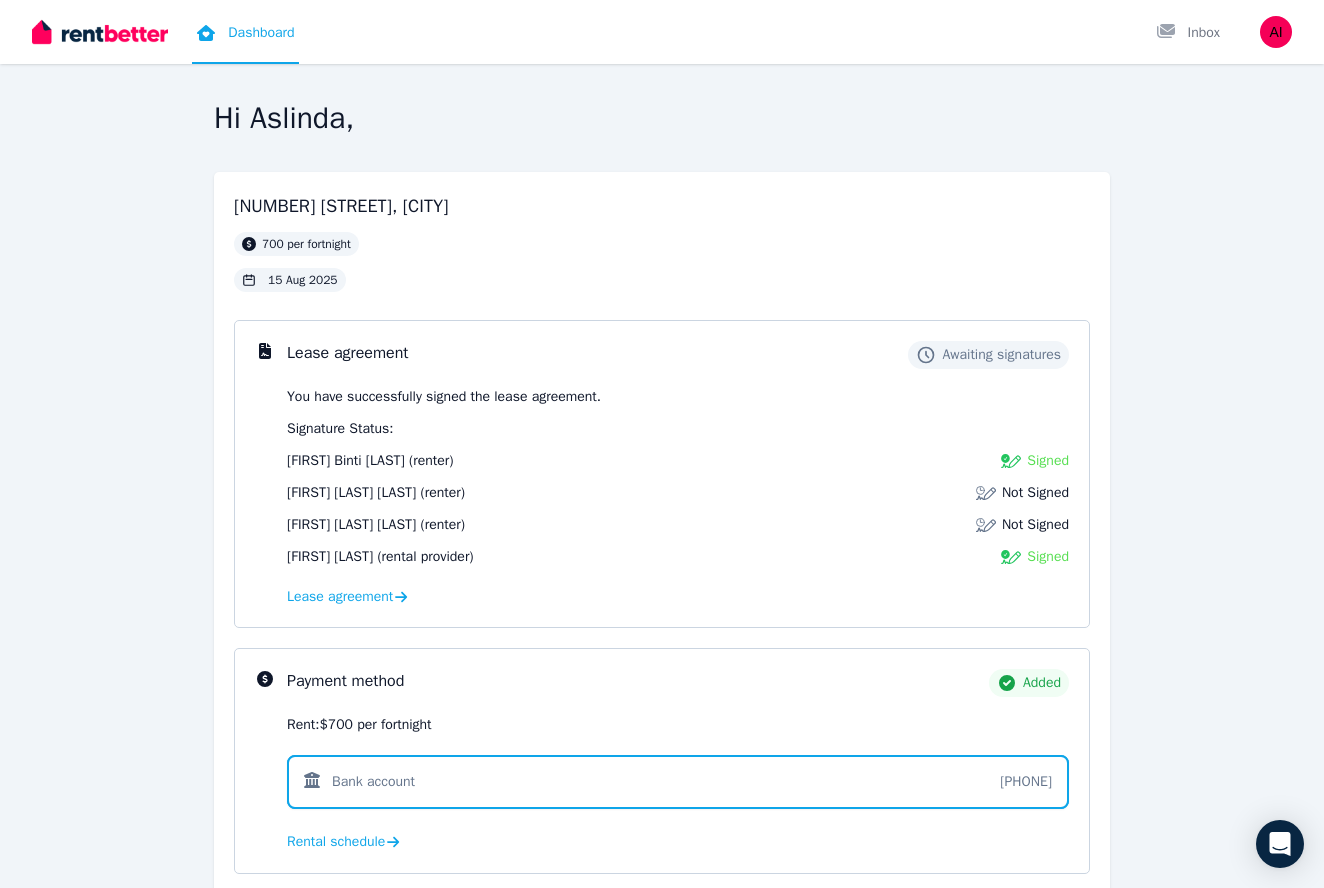 click on "Dashboard" at bounding box center [245, 32] 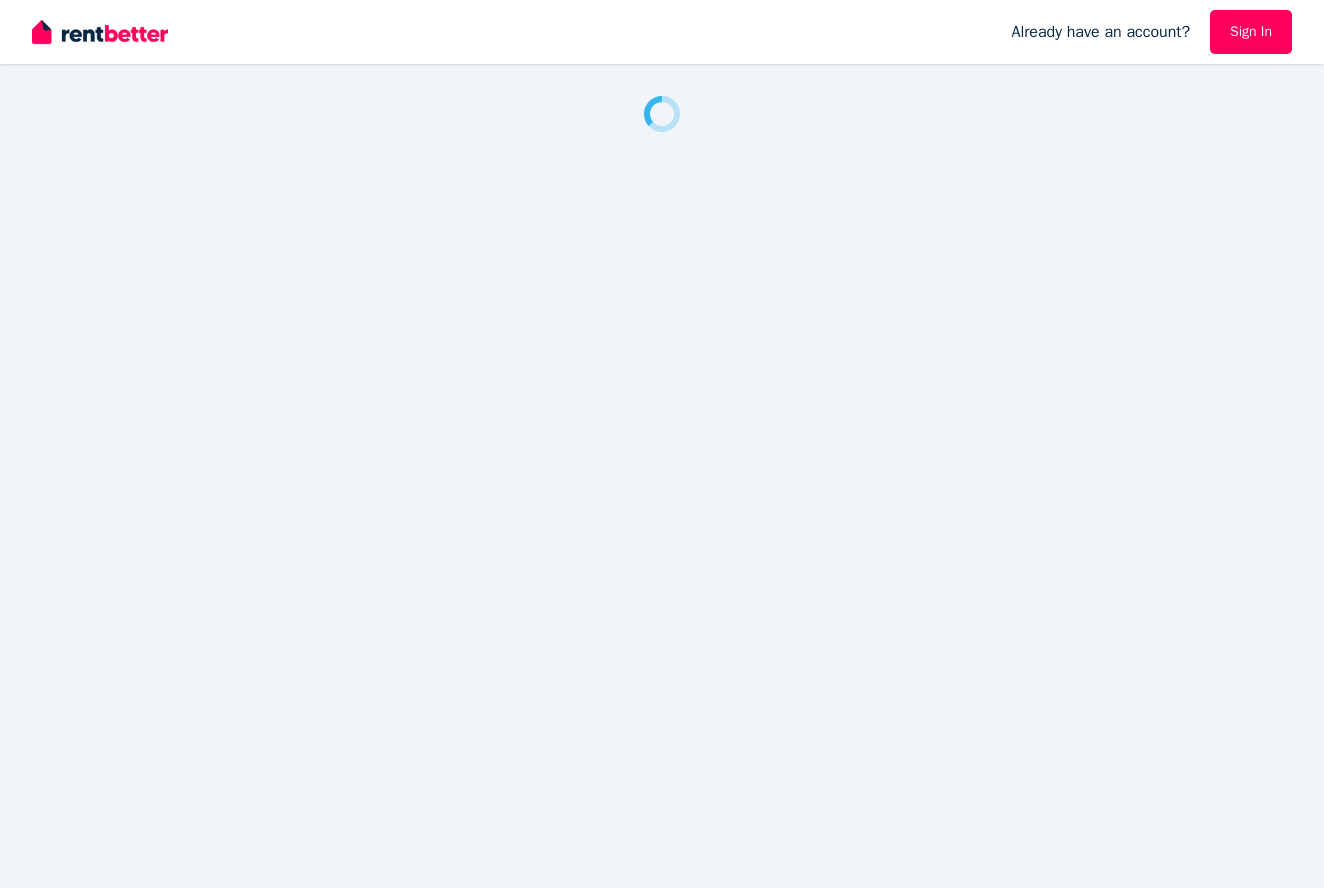 scroll, scrollTop: 0, scrollLeft: 0, axis: both 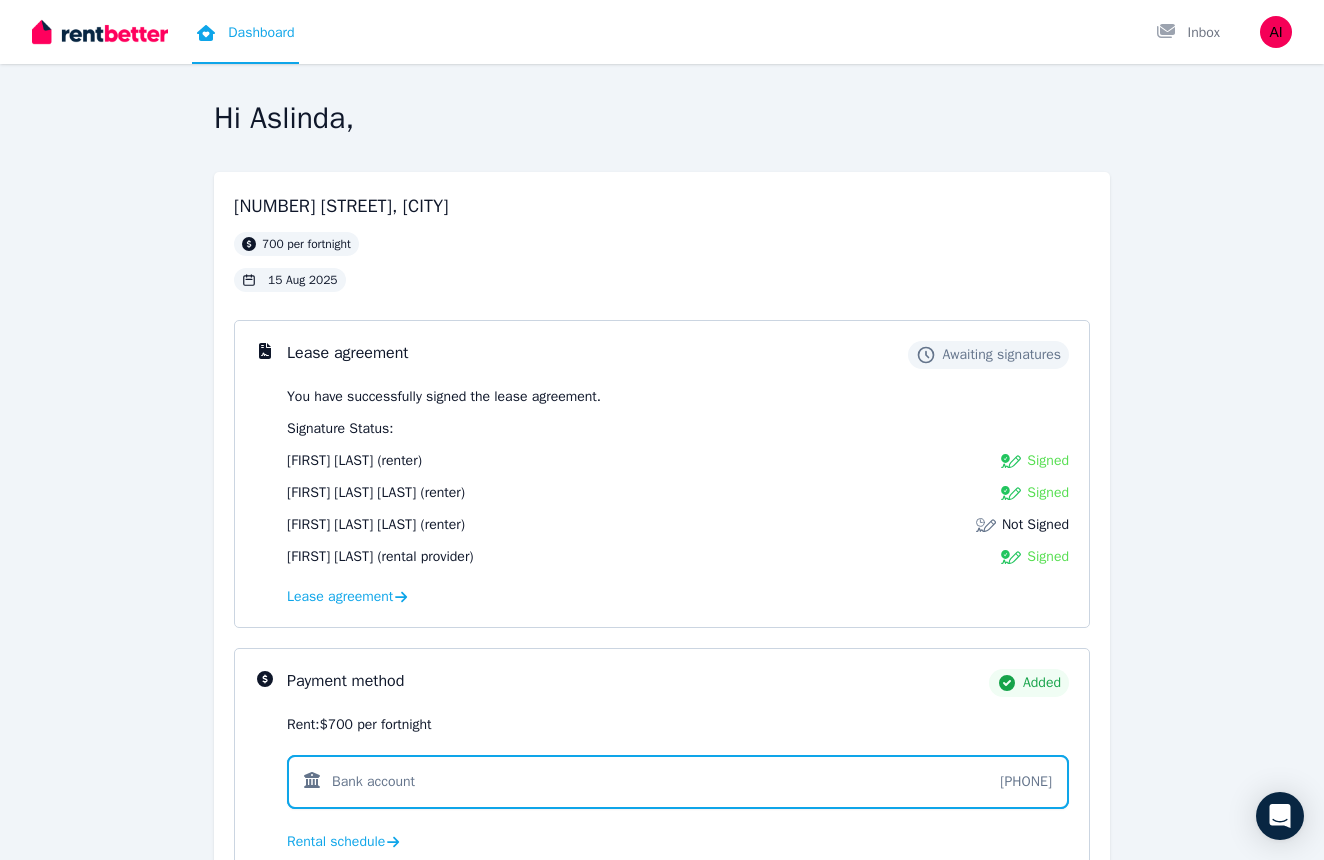 click on "Dashboard" at bounding box center (245, 32) 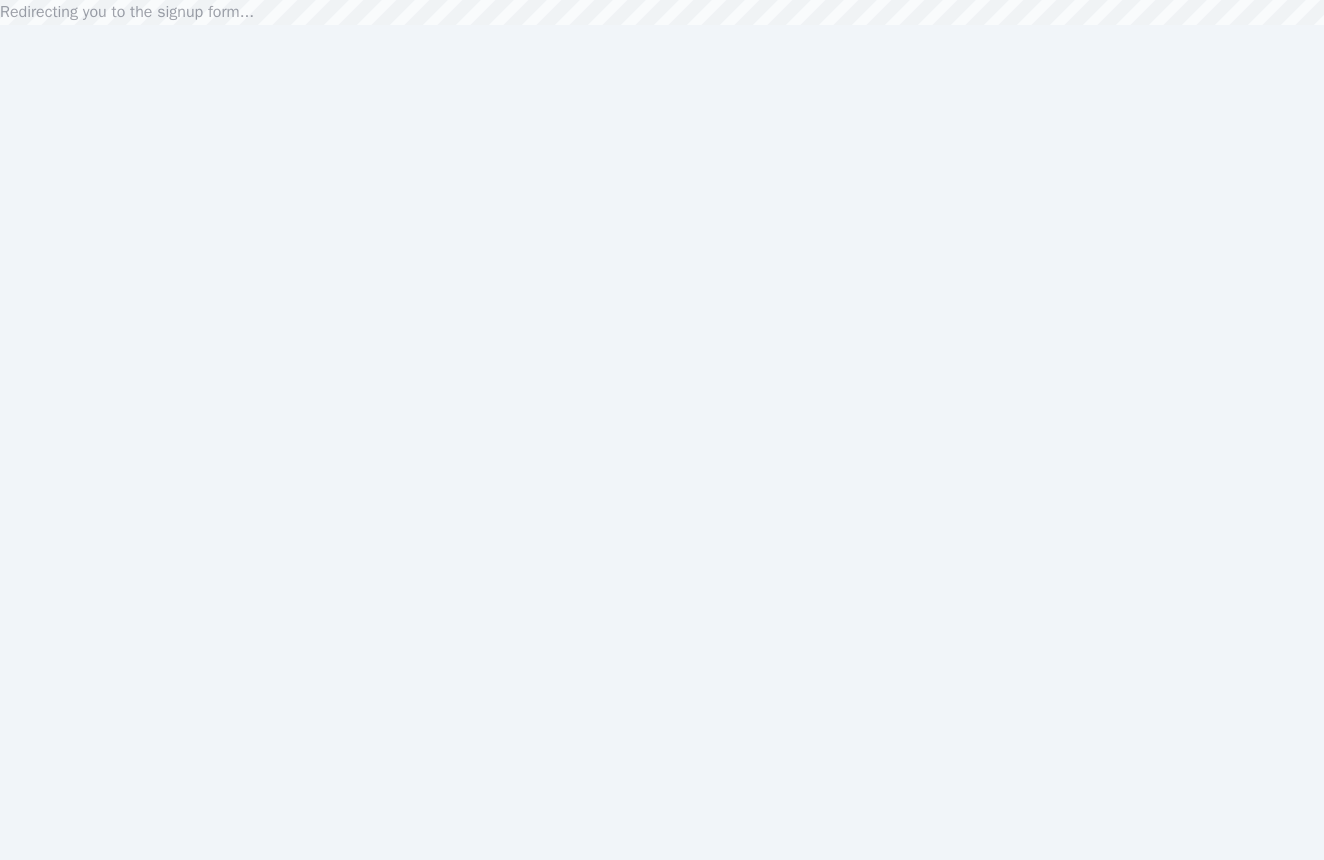 scroll, scrollTop: 0, scrollLeft: 0, axis: both 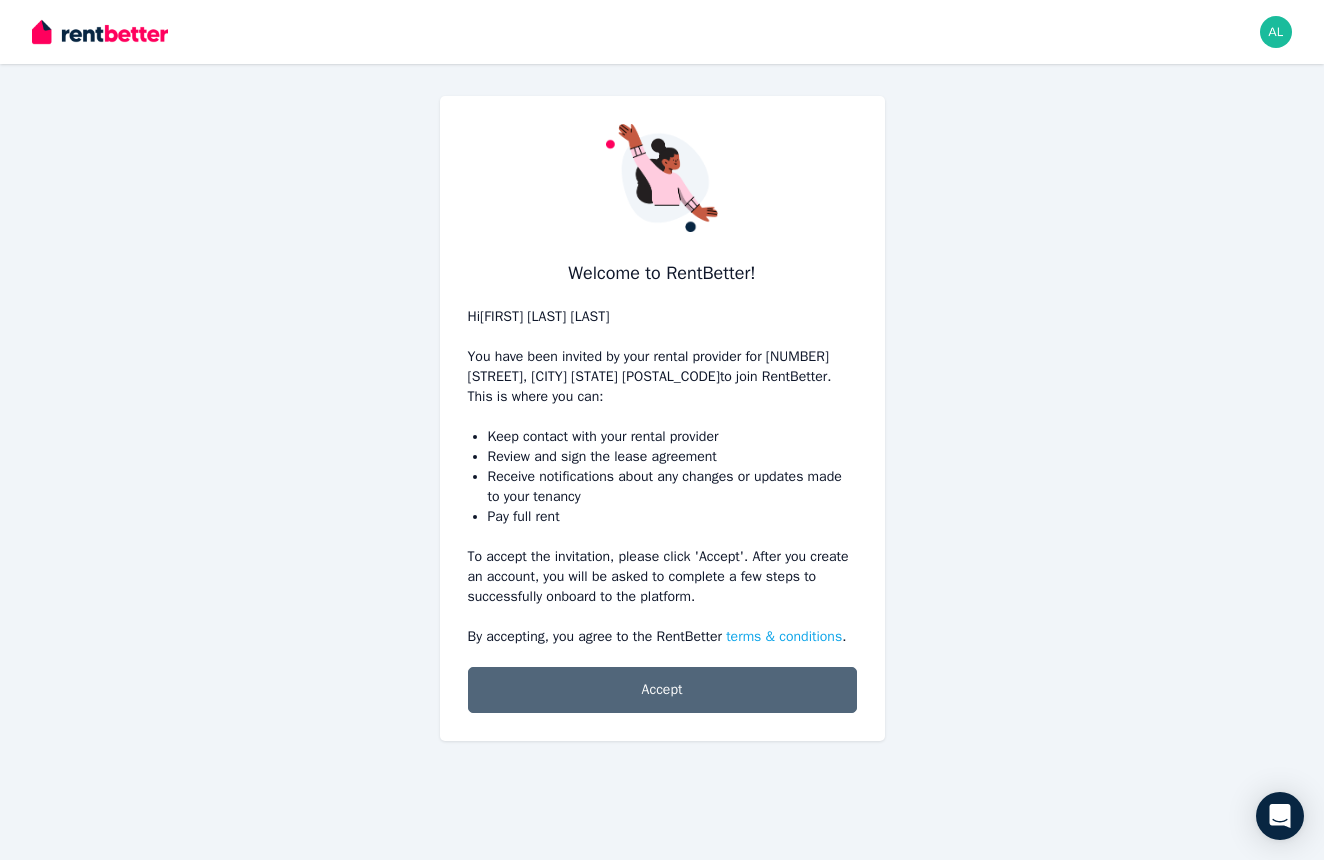click on "Accept" at bounding box center [662, 690] 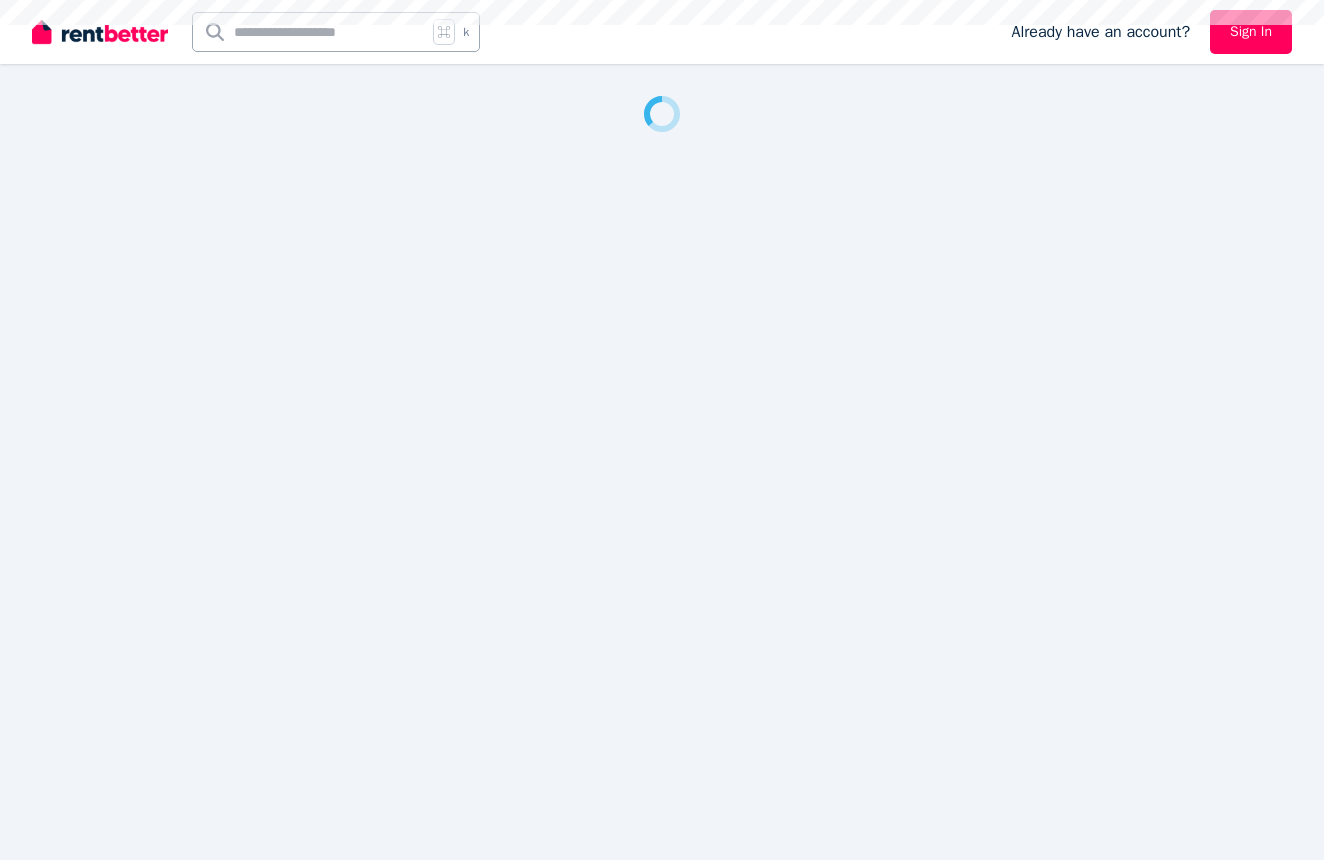 scroll, scrollTop: 0, scrollLeft: 0, axis: both 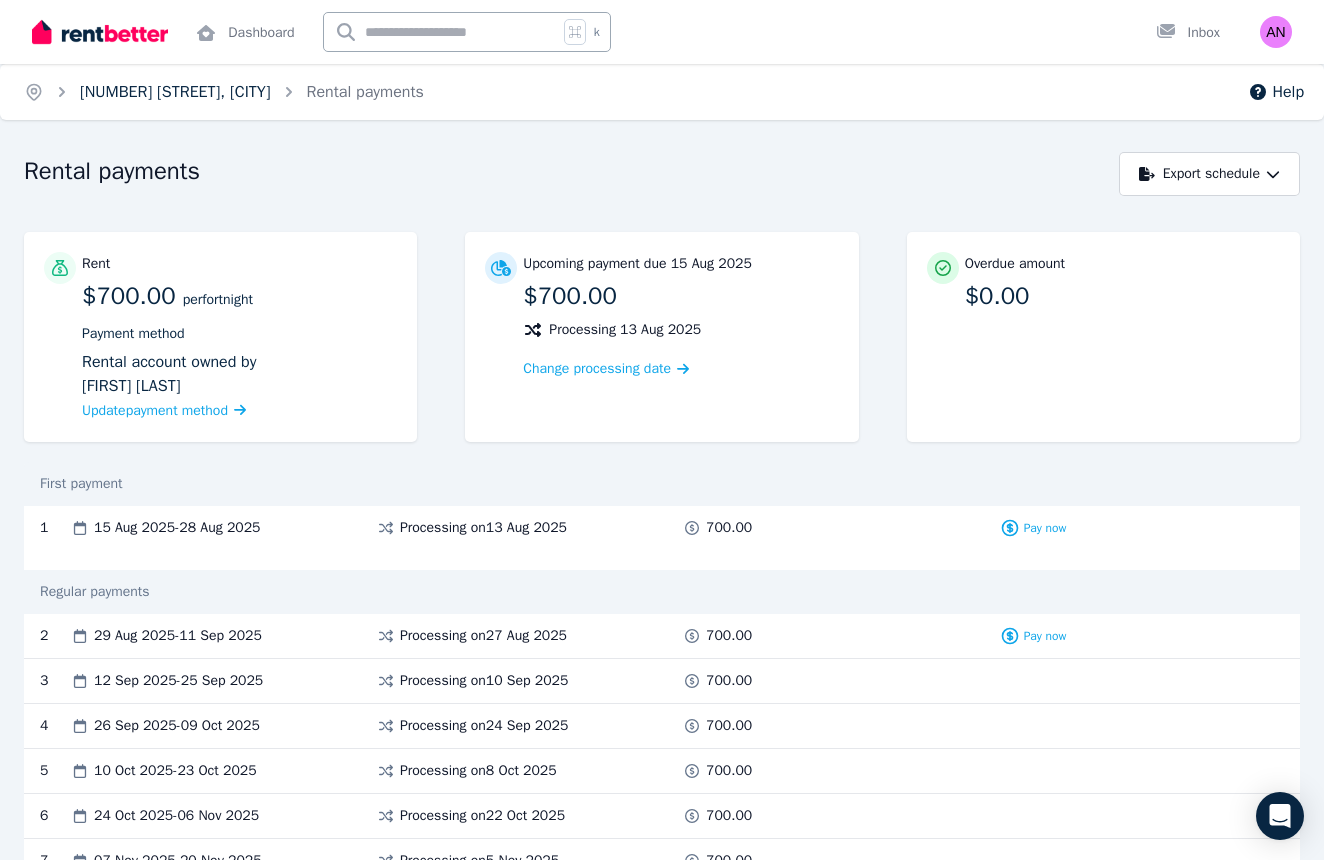 click on "[NUMBER] [STREET], [CITY]" at bounding box center (175, 92) 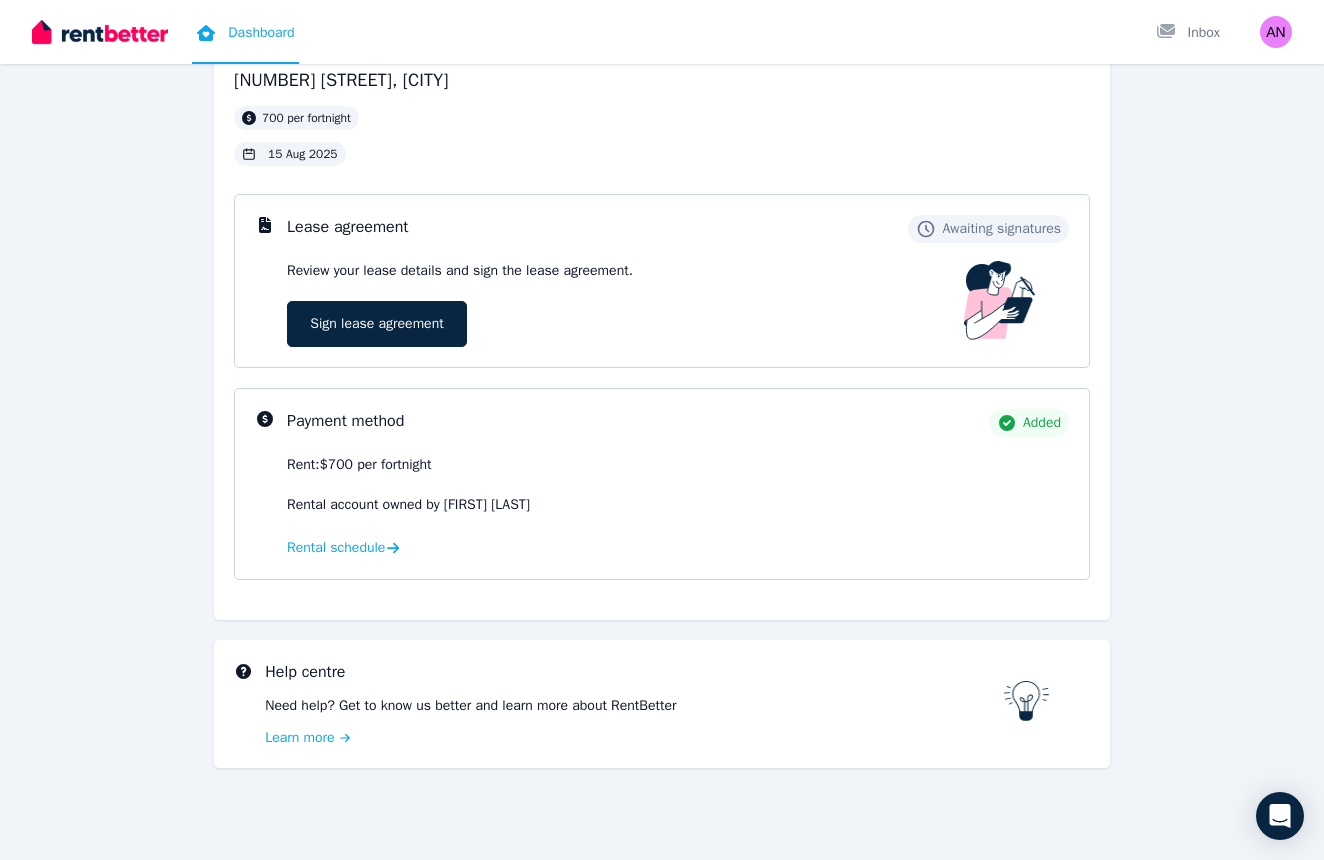 scroll, scrollTop: 126, scrollLeft: 0, axis: vertical 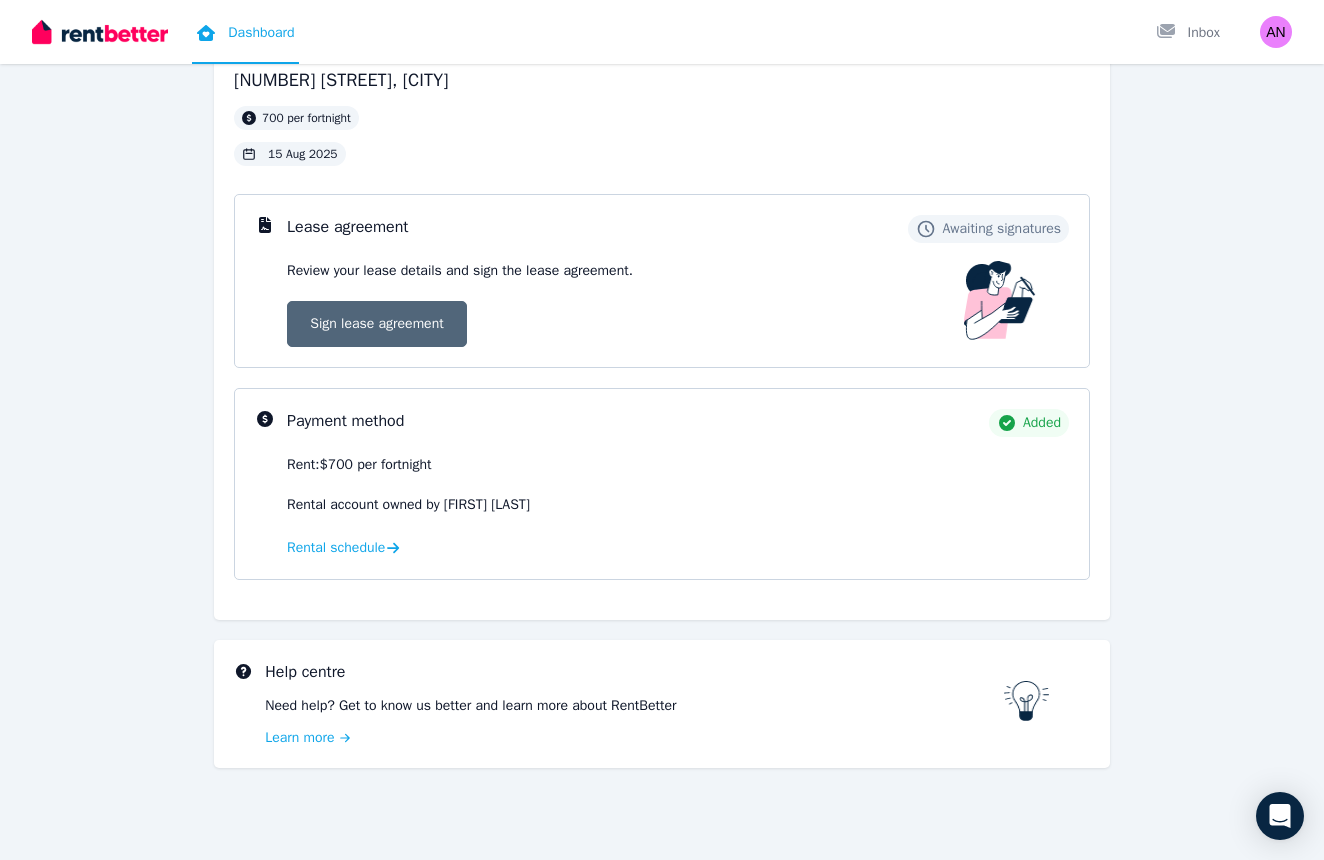 click on "Sign lease agreement" at bounding box center [377, 324] 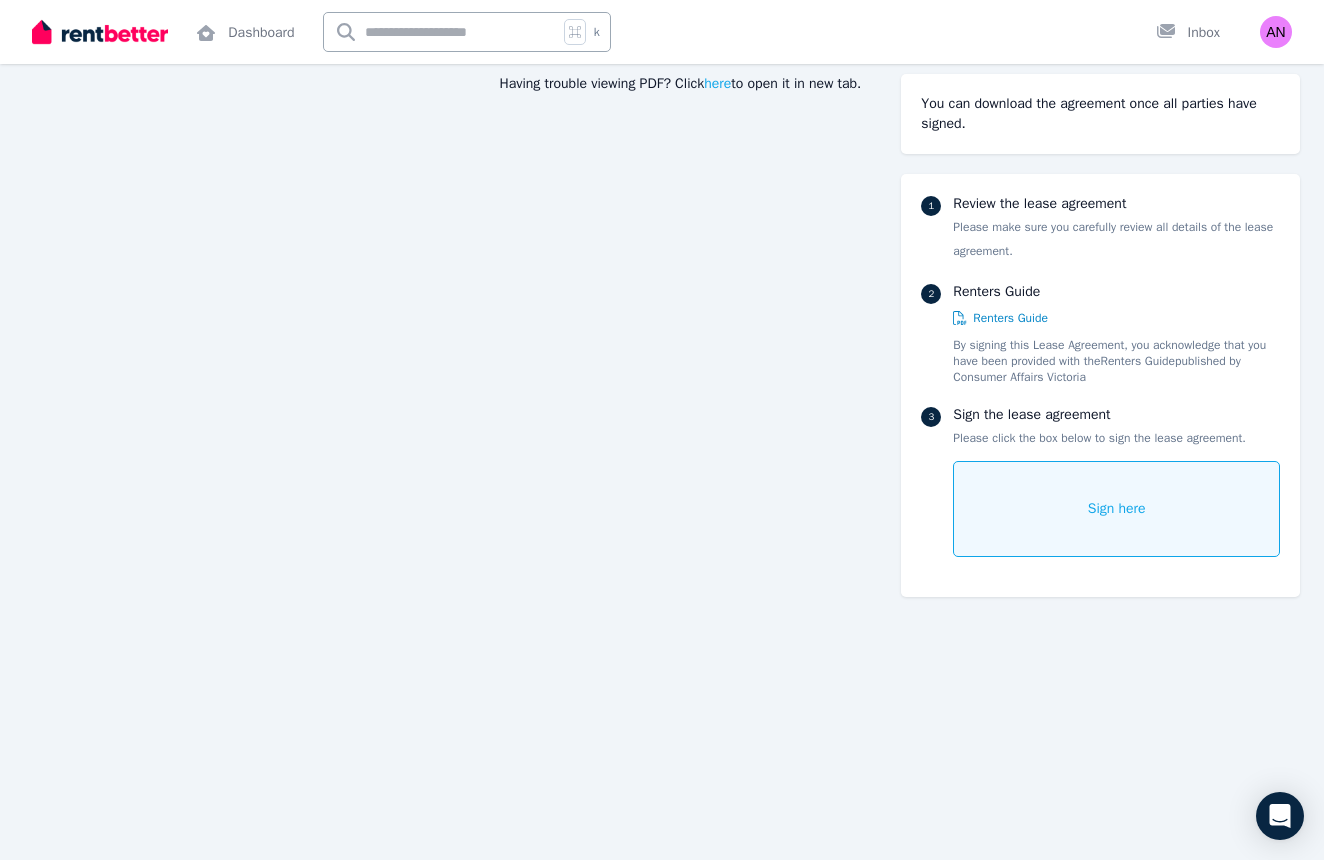 scroll, scrollTop: 244, scrollLeft: 0, axis: vertical 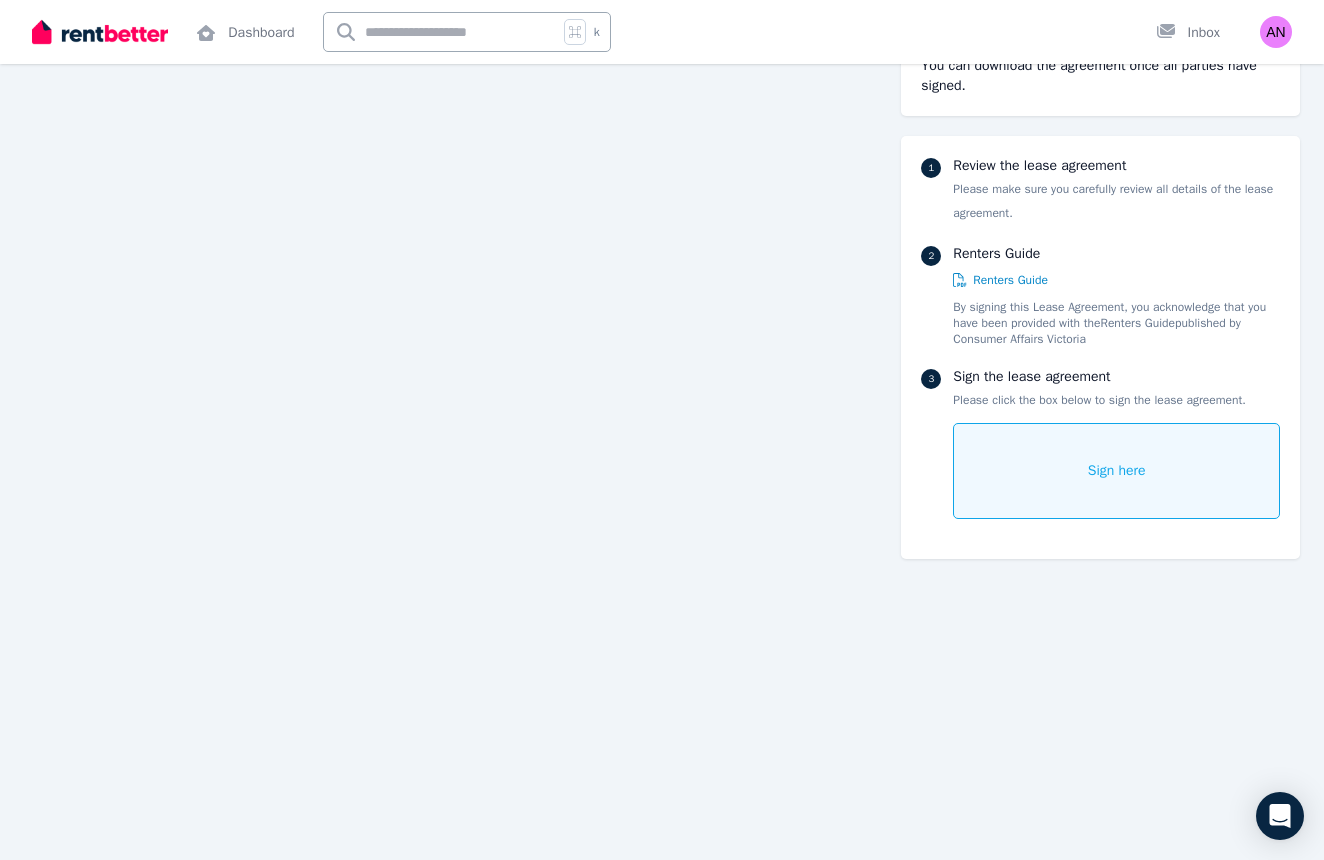click on "Sign here" at bounding box center (1117, 471) 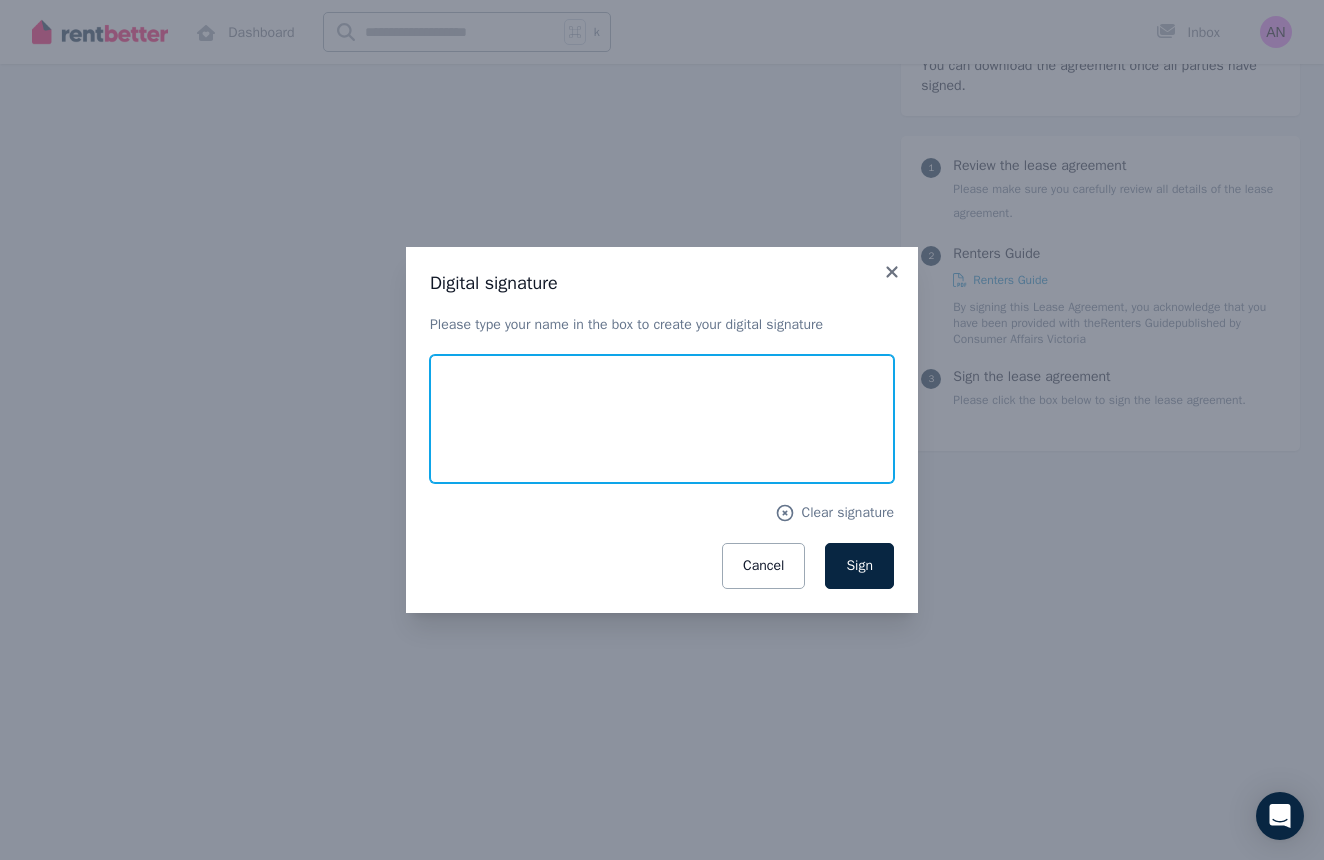 click at bounding box center (662, 419) 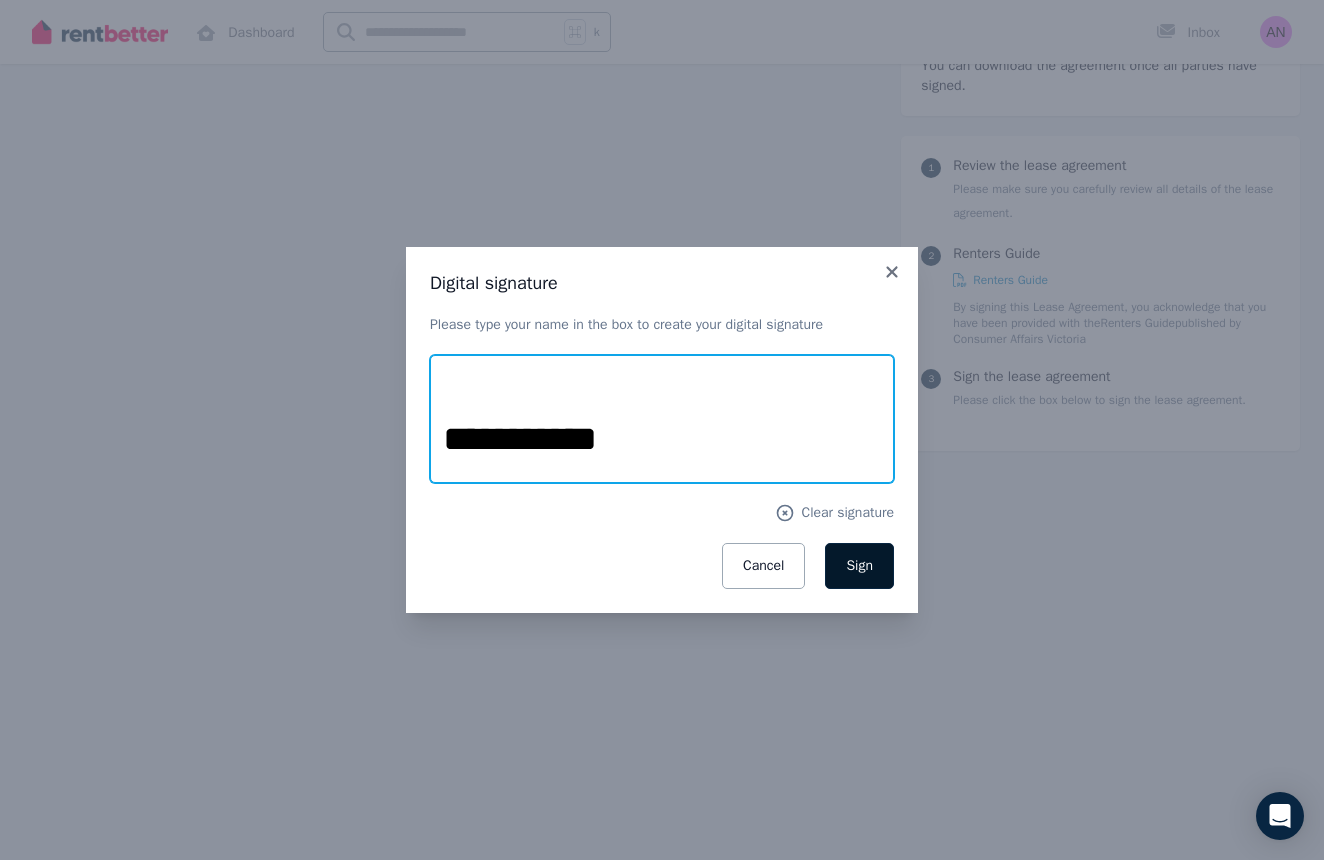 type on "**********" 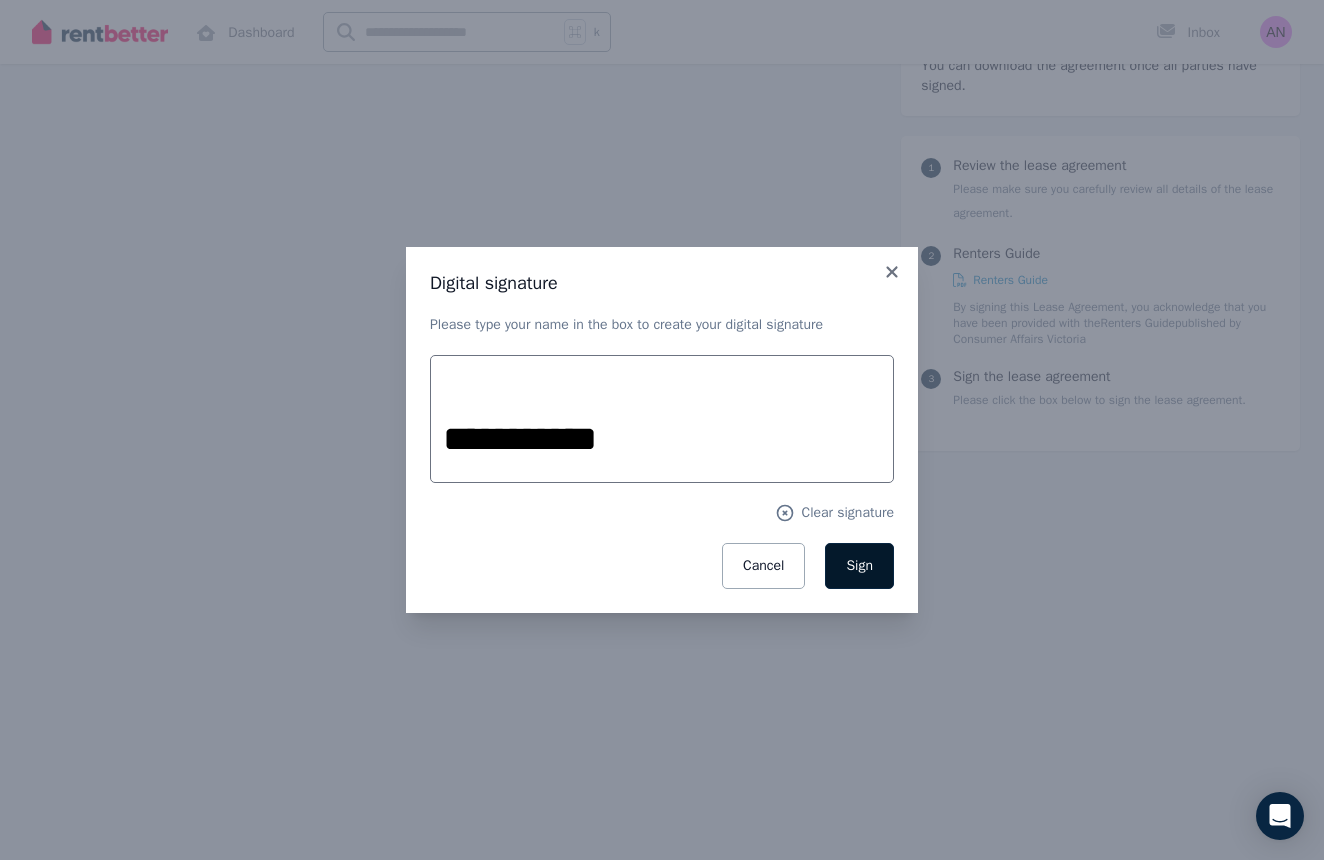 click on "Sign" at bounding box center [859, 565] 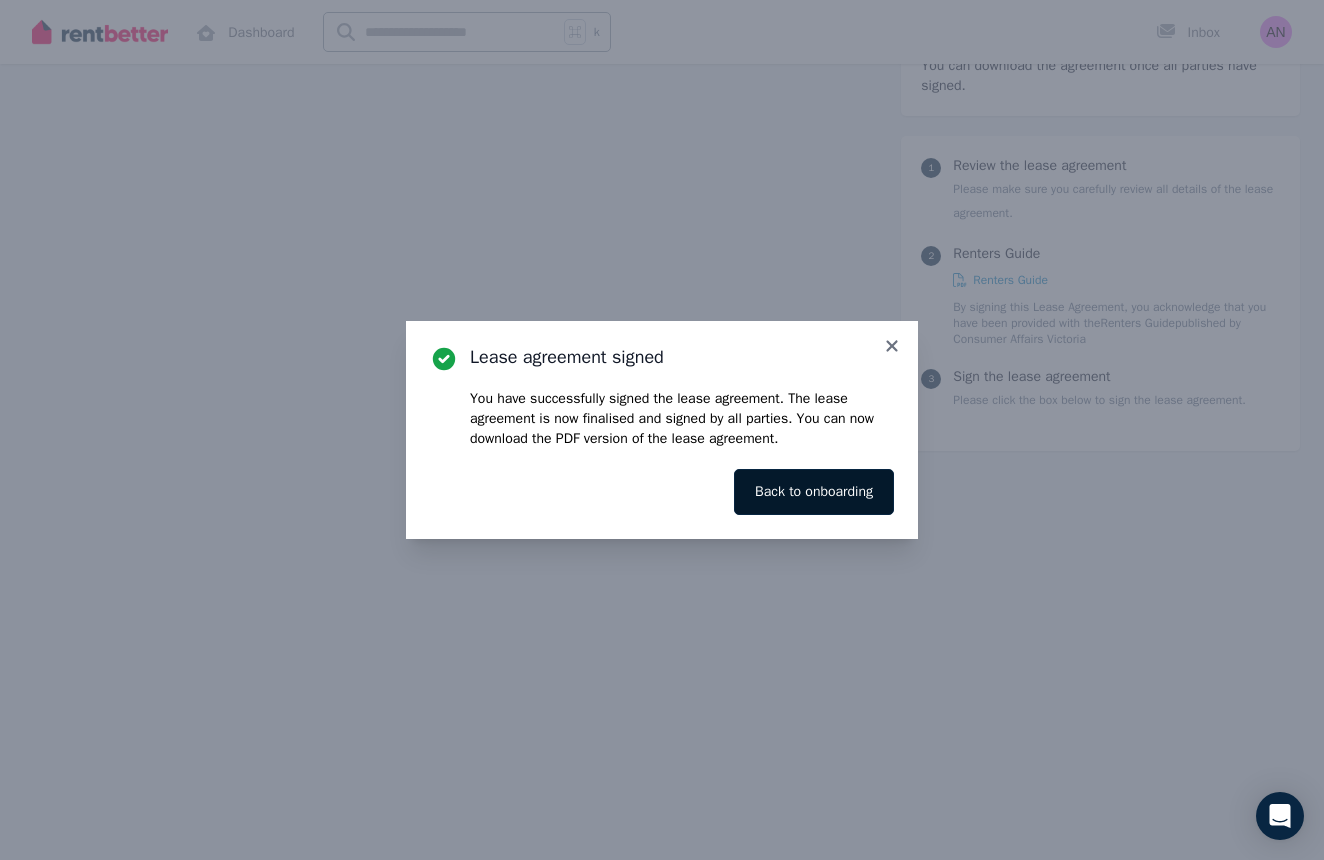 click on "Back to onboarding" at bounding box center (814, 492) 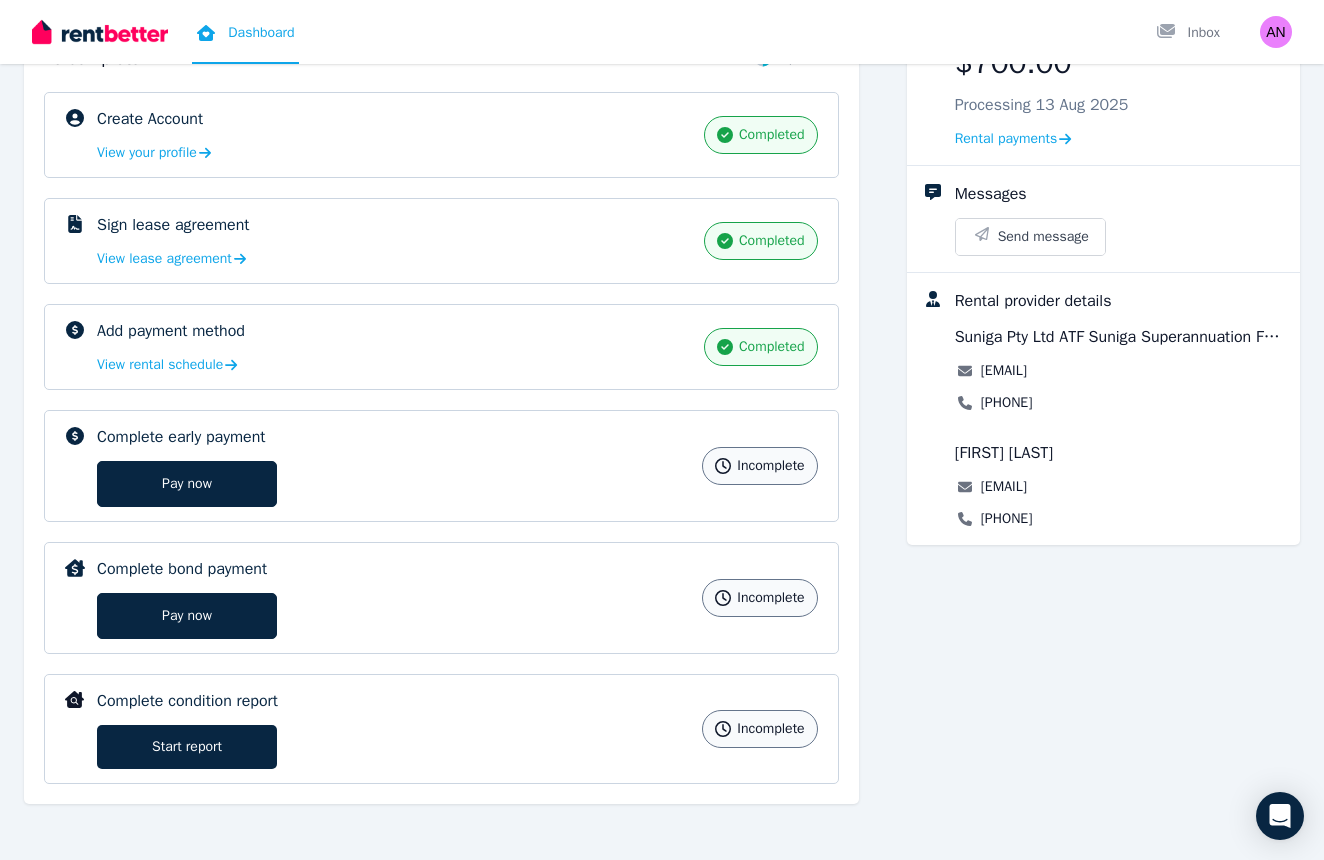 scroll, scrollTop: 268, scrollLeft: 0, axis: vertical 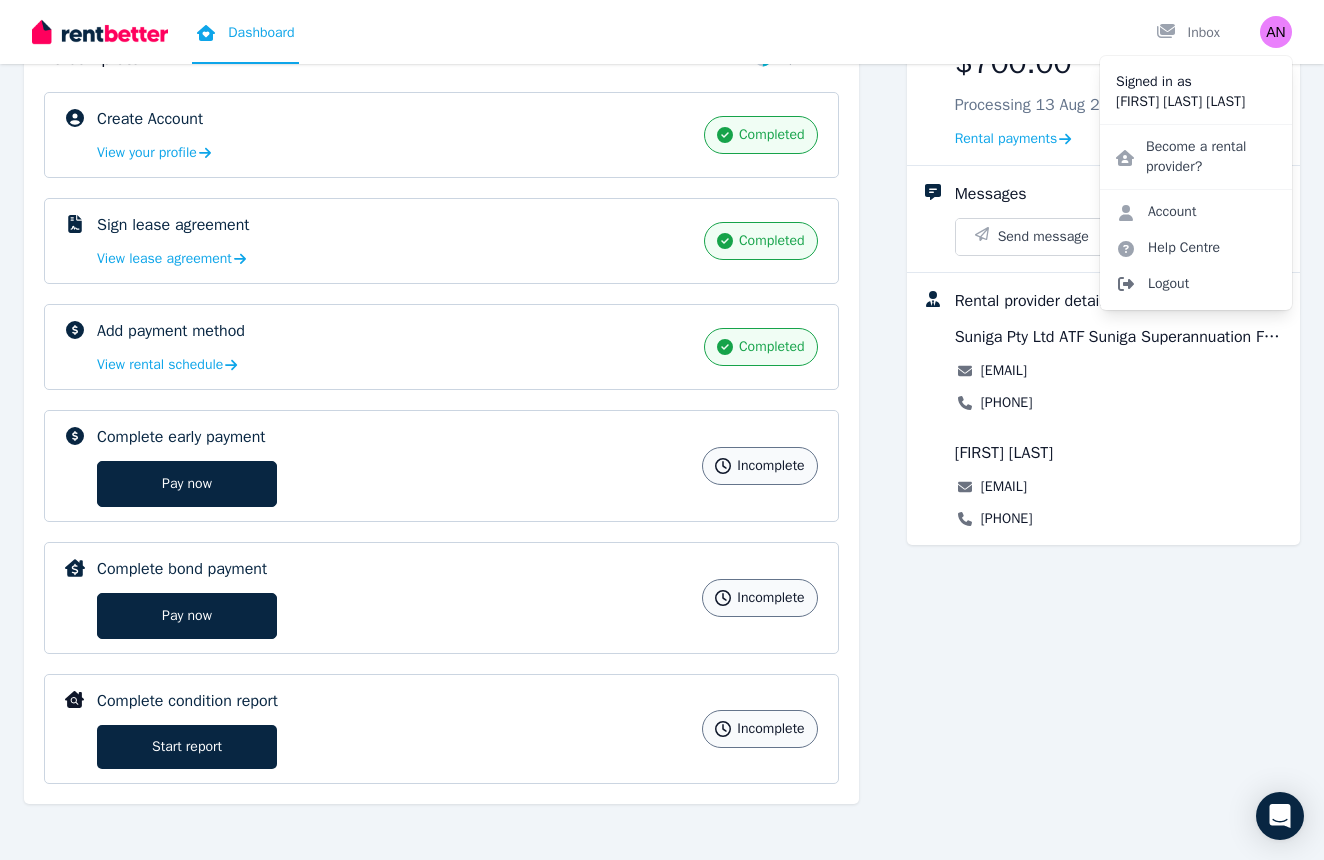 click on "Logout" at bounding box center (1196, 284) 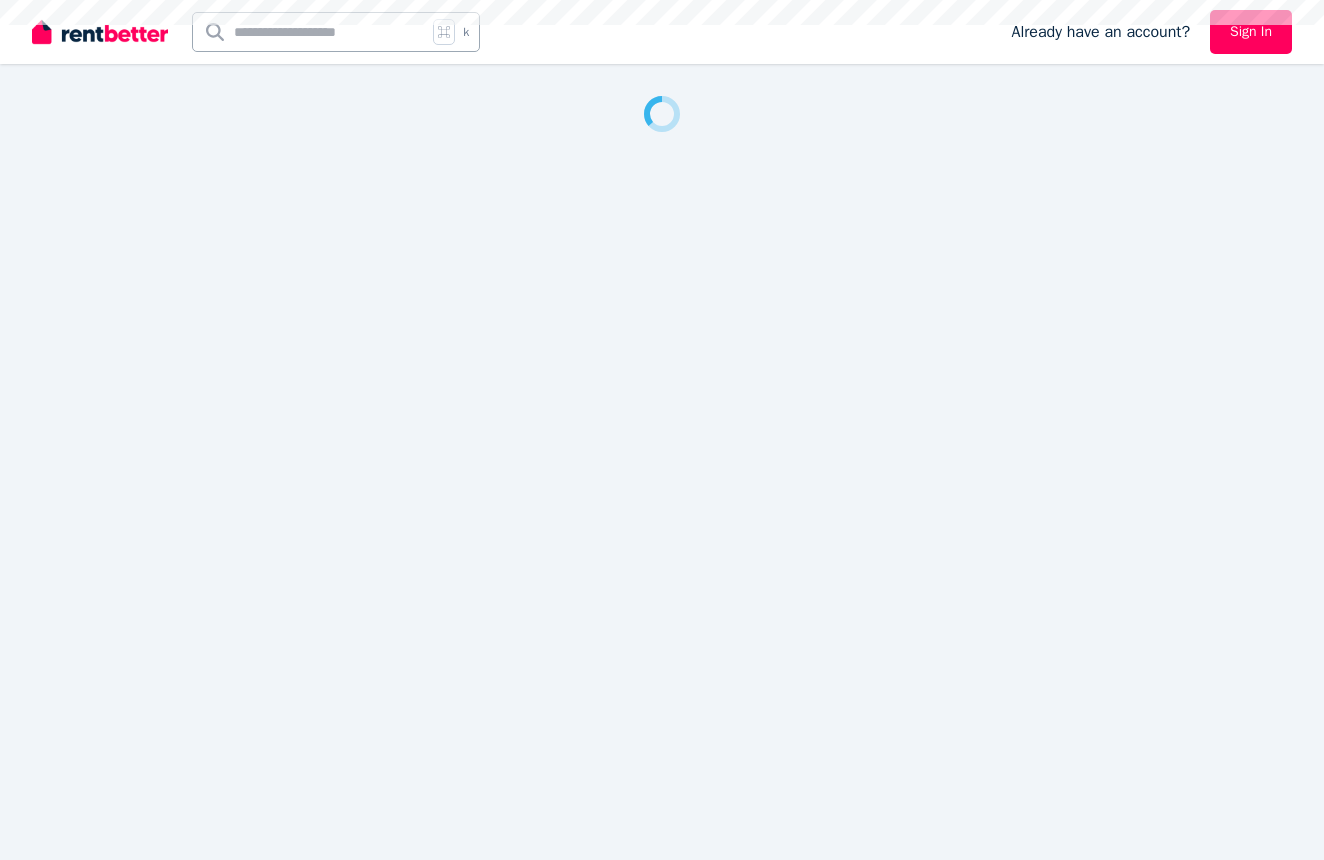 scroll, scrollTop: 0, scrollLeft: 0, axis: both 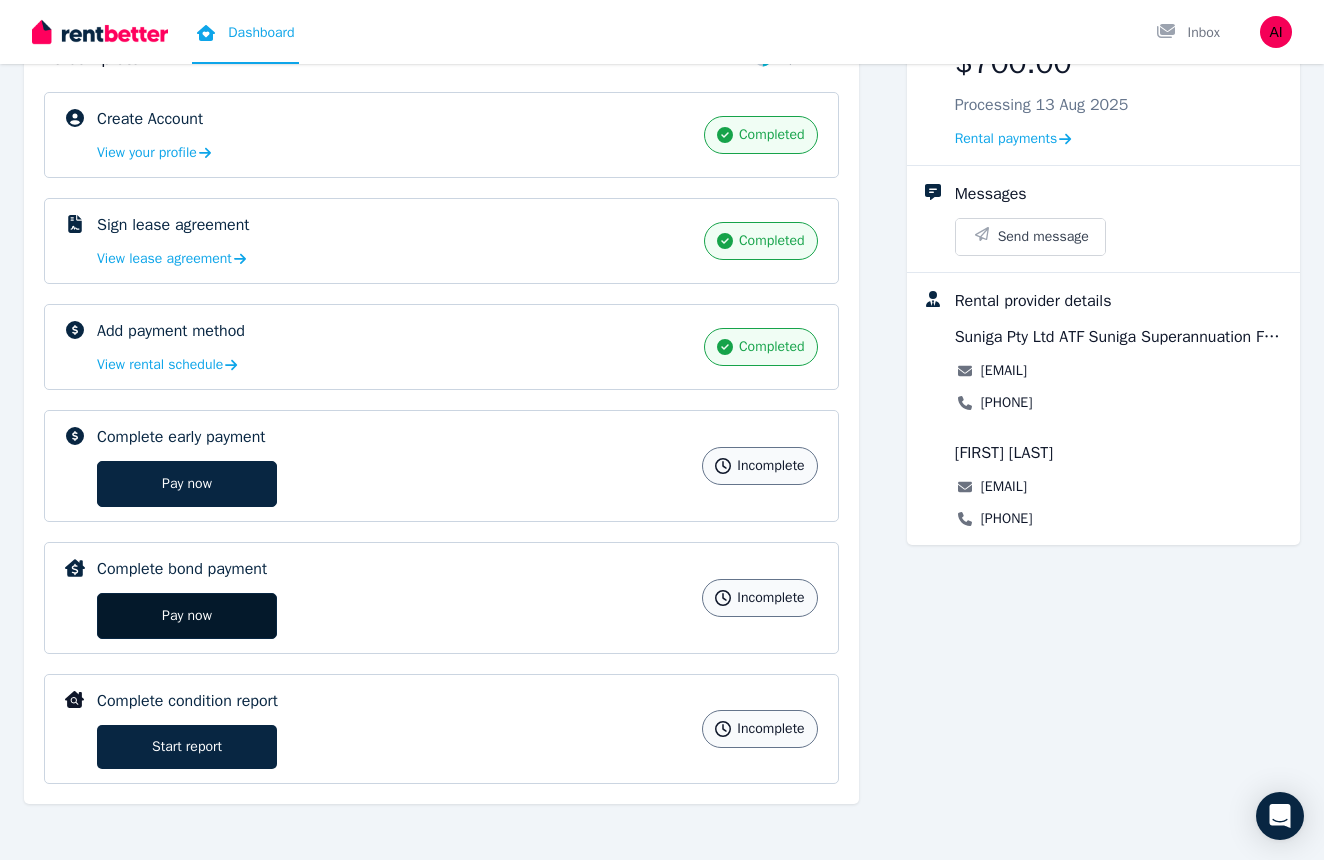 click on "Pay now" at bounding box center (187, 616) 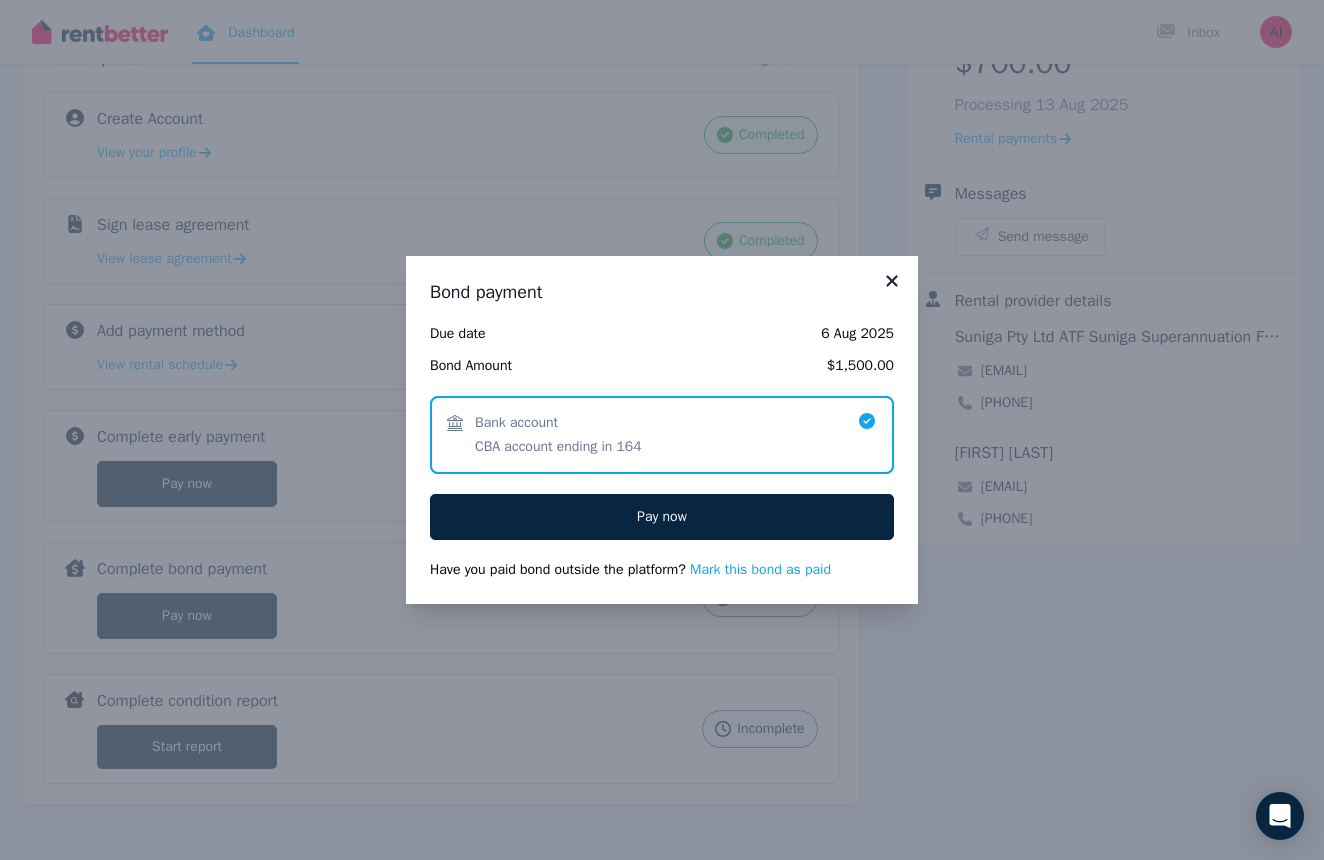 click 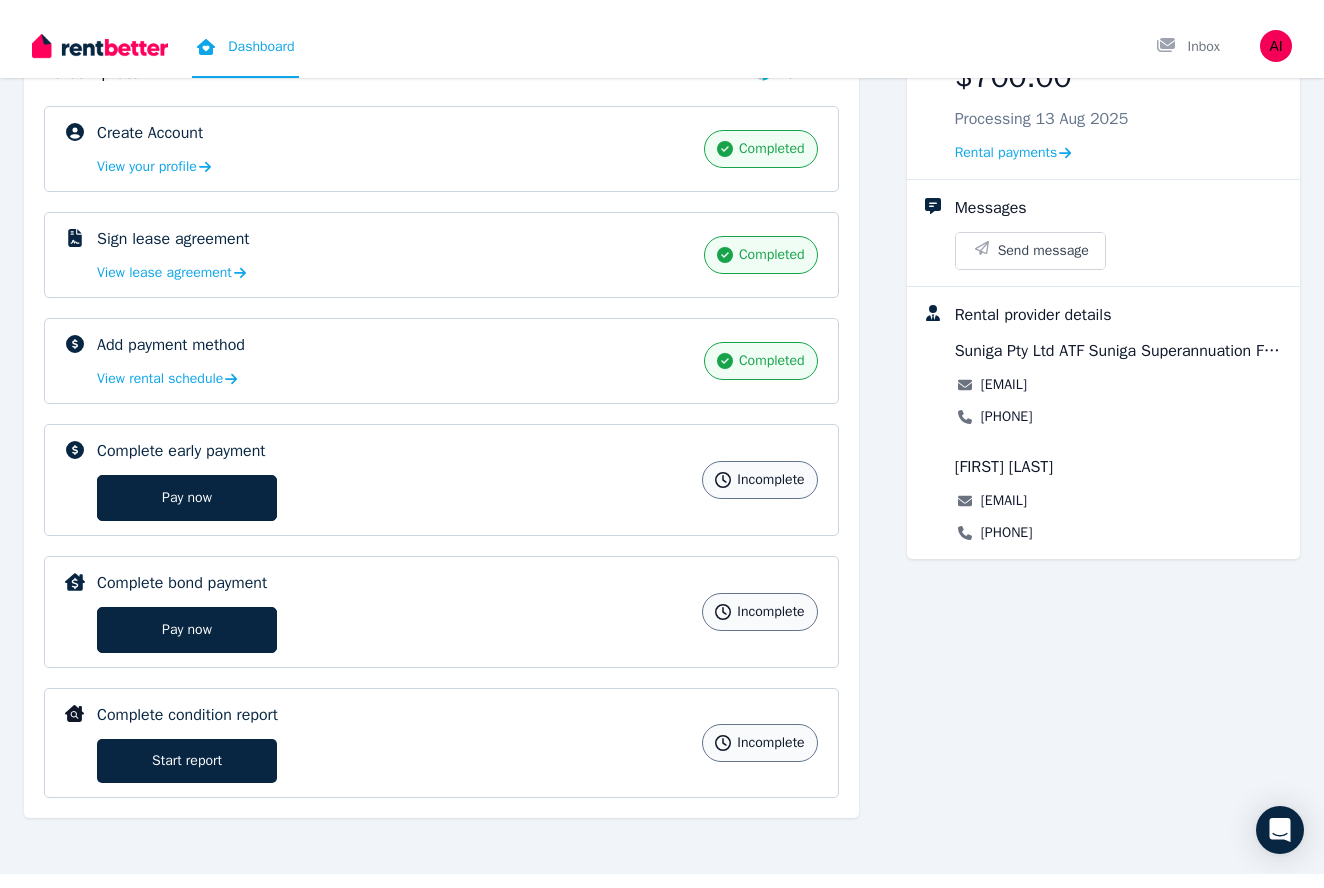 scroll, scrollTop: 240, scrollLeft: 0, axis: vertical 